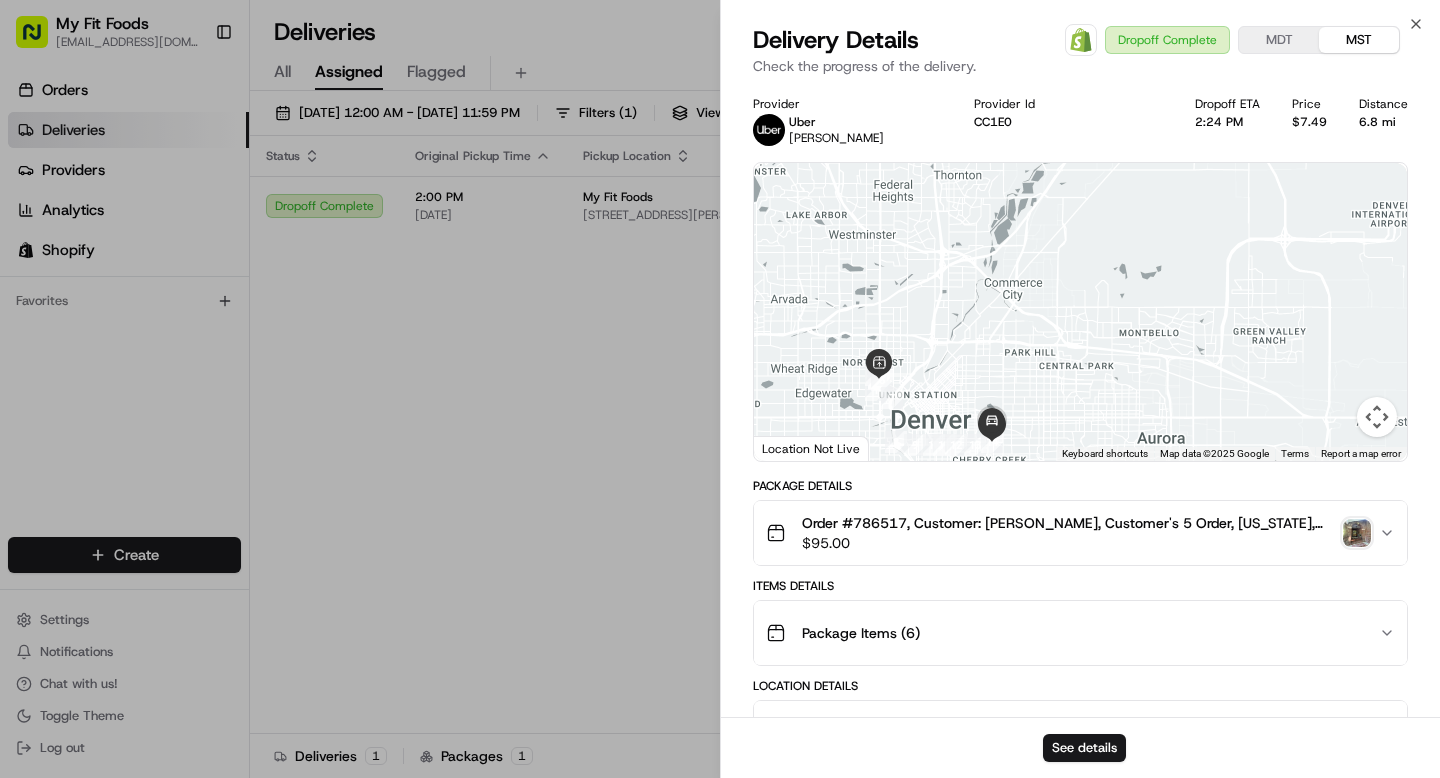 scroll, scrollTop: 0, scrollLeft: 0, axis: both 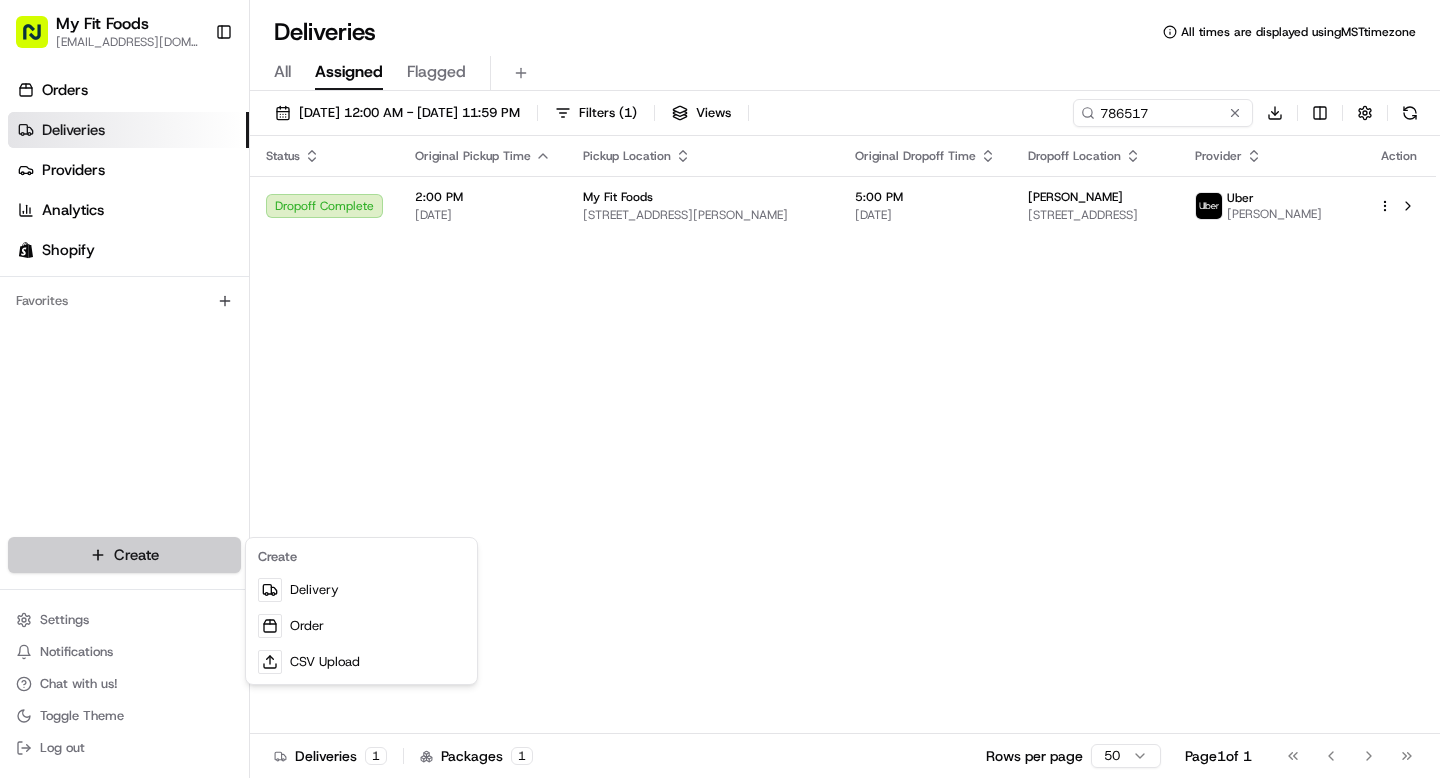 click on "My Fit Foods [EMAIL_ADDRESS][DOMAIN_NAME] Toggle Sidebar Orders Deliveries Providers Analytics Shopify Favorites Main Menu Members & Organization Organization Users Roles Preferences Customization Tracking Orchestration Automations Dispatch Strategy Optimization Strategy Locations Pickup Locations Dropoff Locations Shifts Billing Billing Refund Requests Integrations Notification Triggers Webhooks API Keys Request Logs Create Settings Notifications Chat with us! Toggle Theme Log out Deliveries All times are displayed using  MST  timezone All Assigned Flagged [DATE] 12:00 AM - [DATE] 11:59 PM Filters ( 1 ) Views 786517 Download Status Original Pickup Time Pickup Location Original Dropoff Time Dropoff Location Provider Action Dropoff Complete 2:00 PM [DATE] My Fit Foods [STREET_ADDRESS][PERSON_NAME] 5:00 PM [DATE] [PERSON_NAME] [STREET_ADDRESS] Uber [PERSON_NAME] Deliveries 1 Packages 1 Rows per page 50 Page  1  of   1 Go to first page Go to previous page" at bounding box center [720, 389] 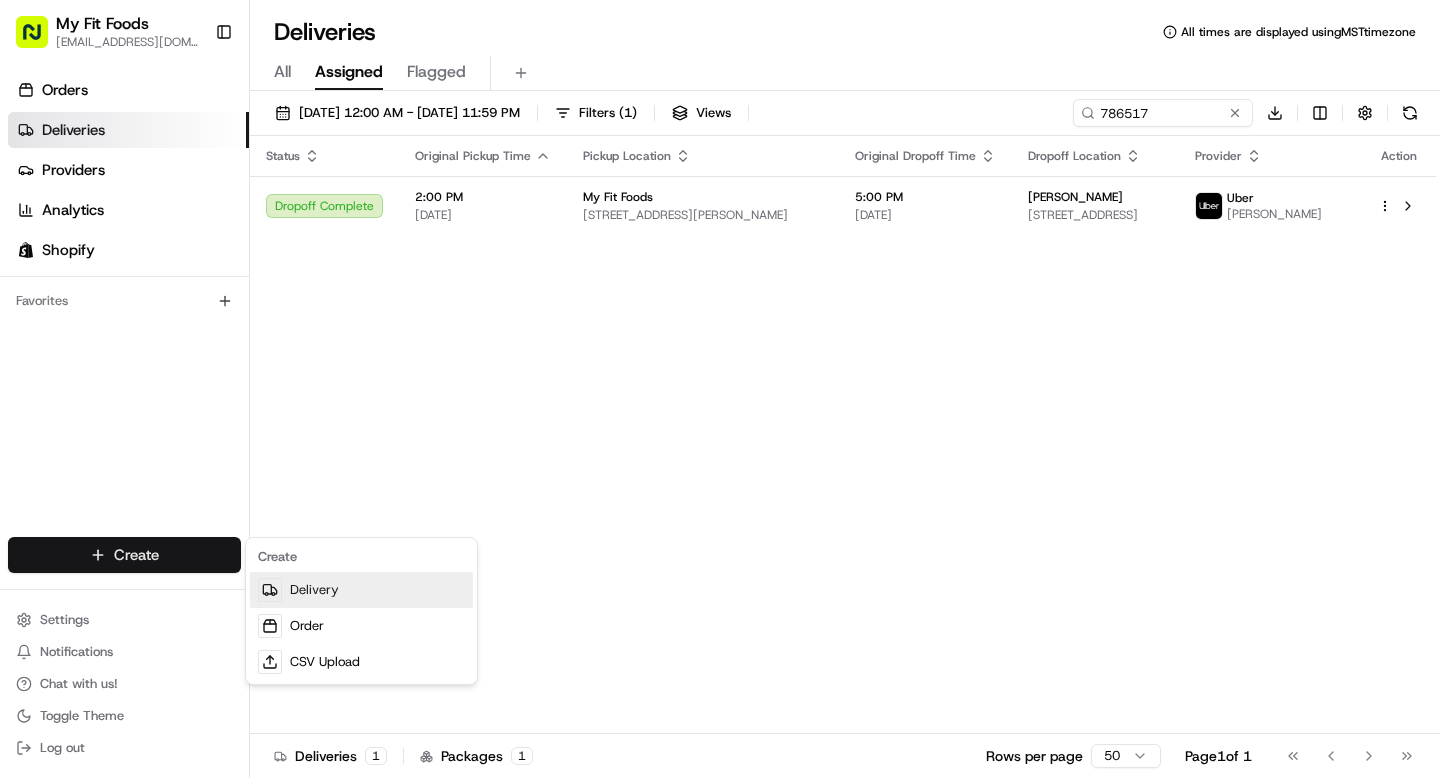 click on "Delivery" at bounding box center [361, 590] 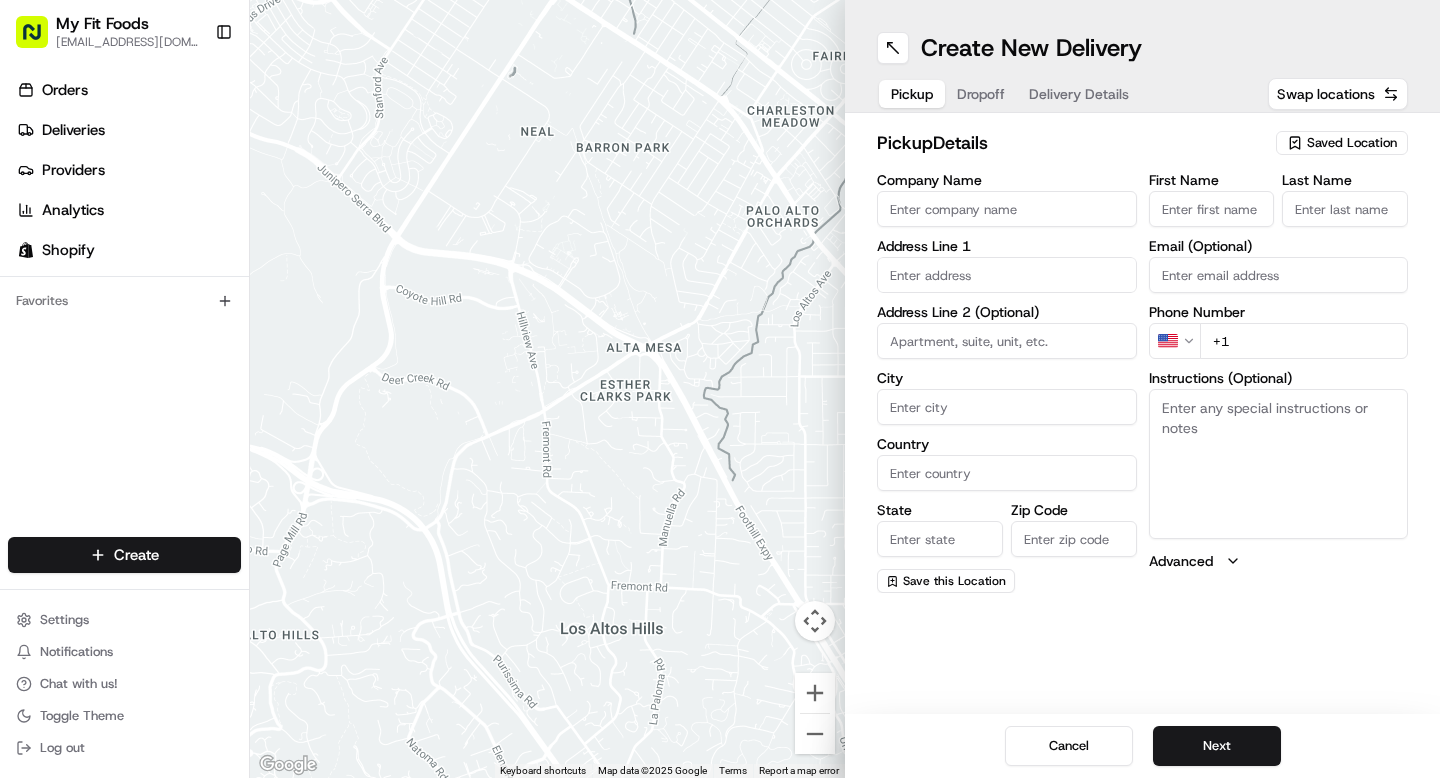 click on "Saved Location" at bounding box center (1352, 143) 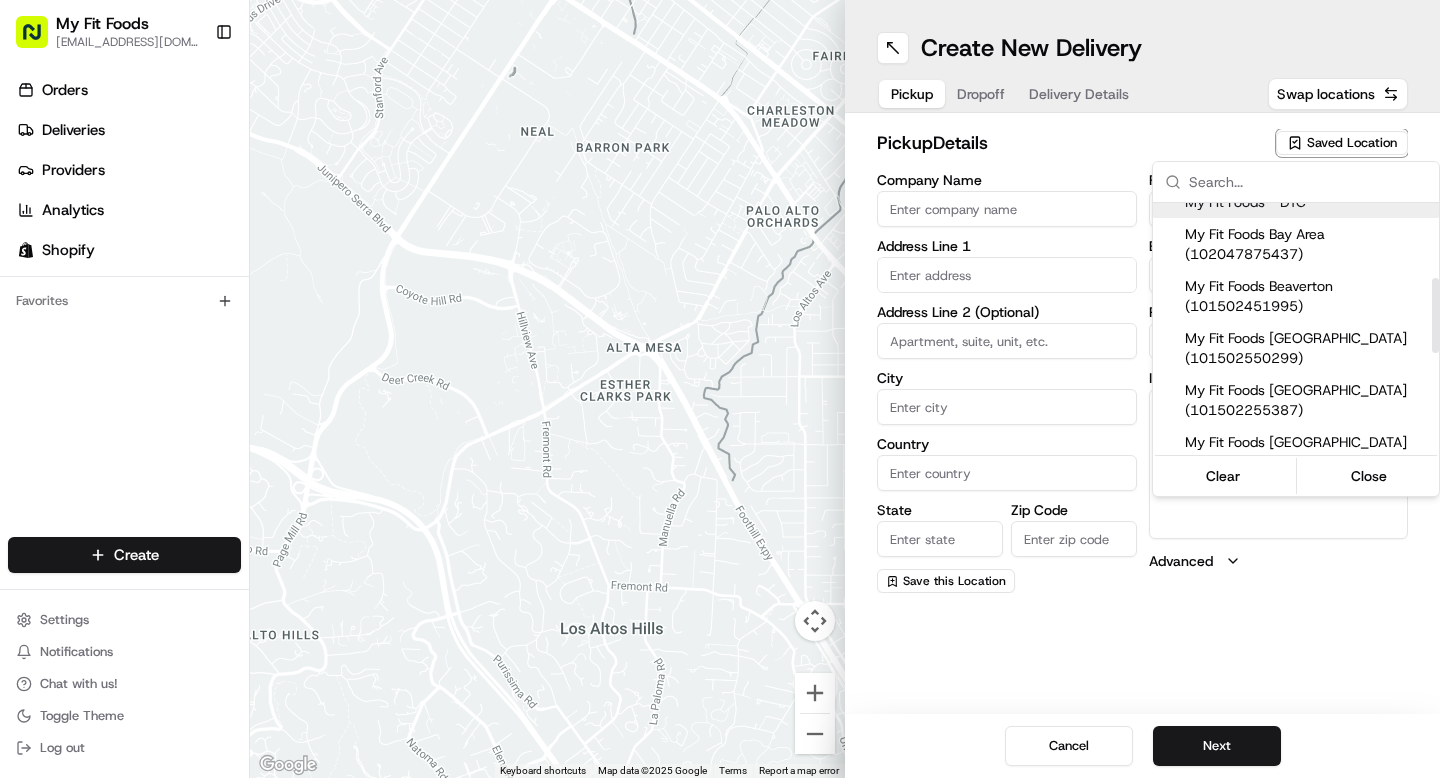 scroll, scrollTop: 374, scrollLeft: 0, axis: vertical 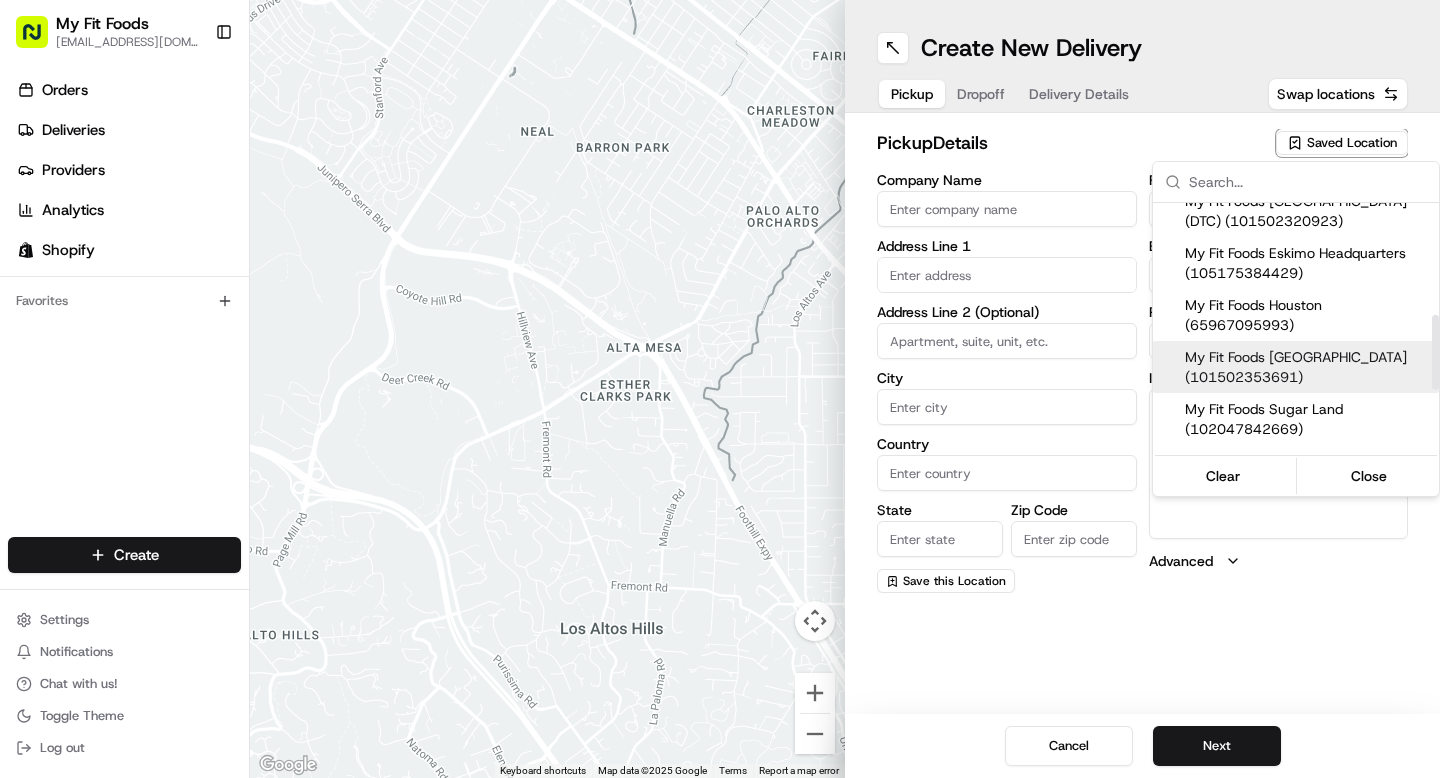 click on "My Fit Foods [GEOGRAPHIC_DATA] (101502353691)" at bounding box center (1308, 367) 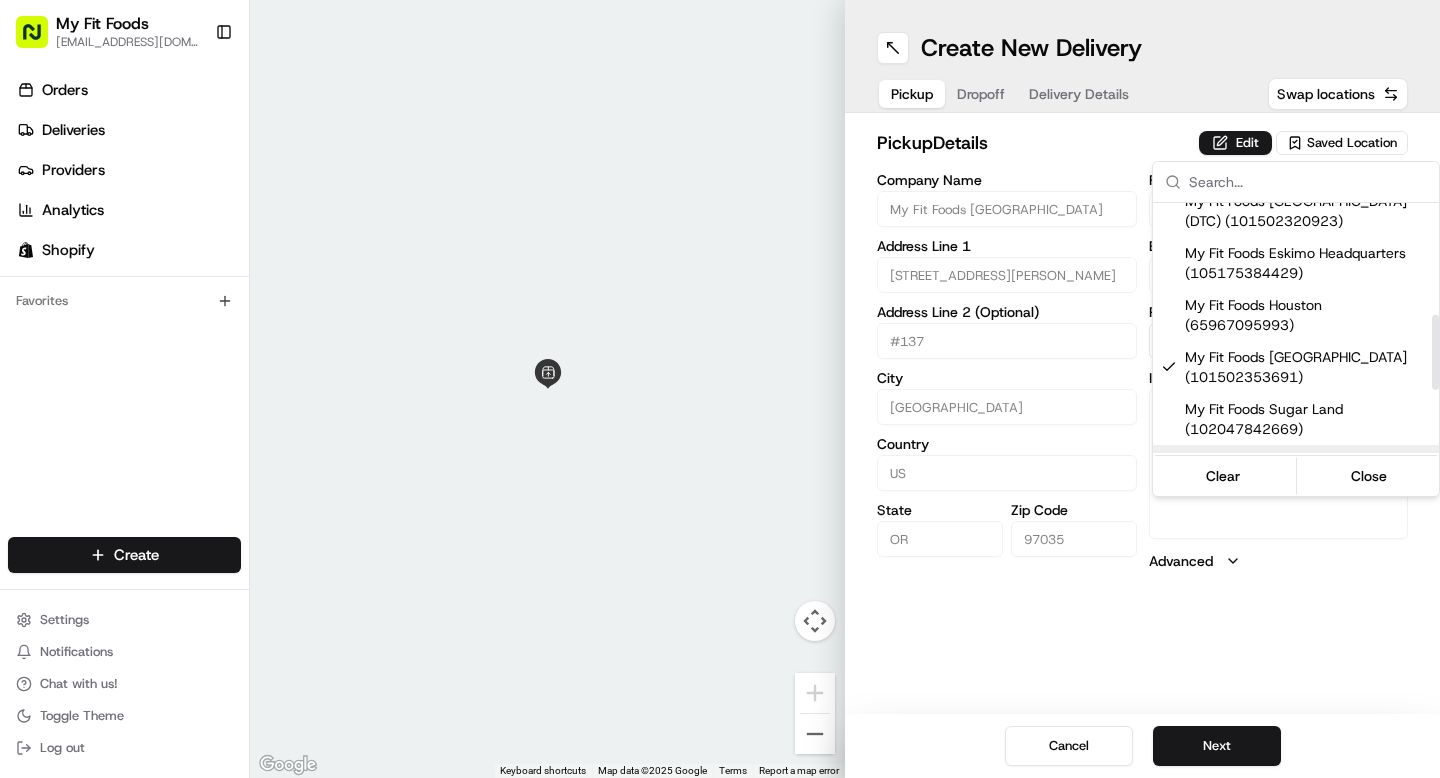 click on "My Fit Foods [EMAIL_ADDRESS][DOMAIN_NAME] Toggle Sidebar Orders Deliveries Providers Analytics Shopify Favorites Main Menu Members & Organization Organization Users Roles Preferences Customization Tracking Orchestration Automations Dispatch Strategy Optimization Strategy Locations Pickup Locations Dropoff Locations Shifts Billing Billing Refund Requests Integrations Notification Triggers Webhooks API Keys Request Logs Create Settings Notifications Chat with us! Toggle Theme Log out ← Move left → Move right ↑ Move up ↓ Move down + Zoom in - Zoom out Home Jump left by 75% End Jump right by 75% Page Up Jump up by 75% Page Down Jump down by 75% Keyboard shortcuts Map Data Map data ©2025 Google Map data ©2025 Google 2 m  Click to toggle between metric and imperial units Terms Report a map error Create New Delivery Pickup Dropoff Delivery Details Swap locations pickup  Details  Edit Saved Location Company Name My Fit Foods Lake Oswego Address Line 1 [STREET_ADDRESS][PERSON_NAME]" at bounding box center (720, 389) 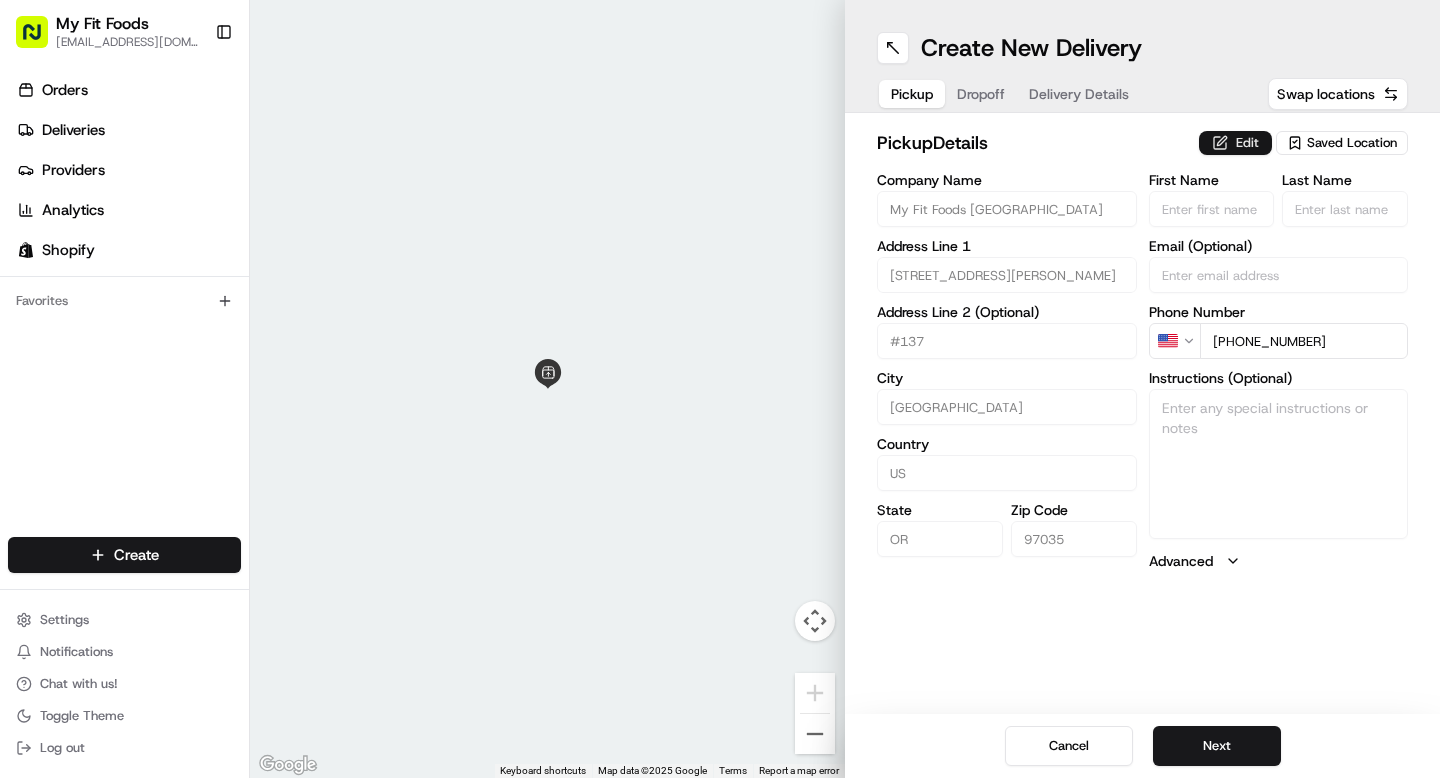 click on "Edit" at bounding box center [1235, 143] 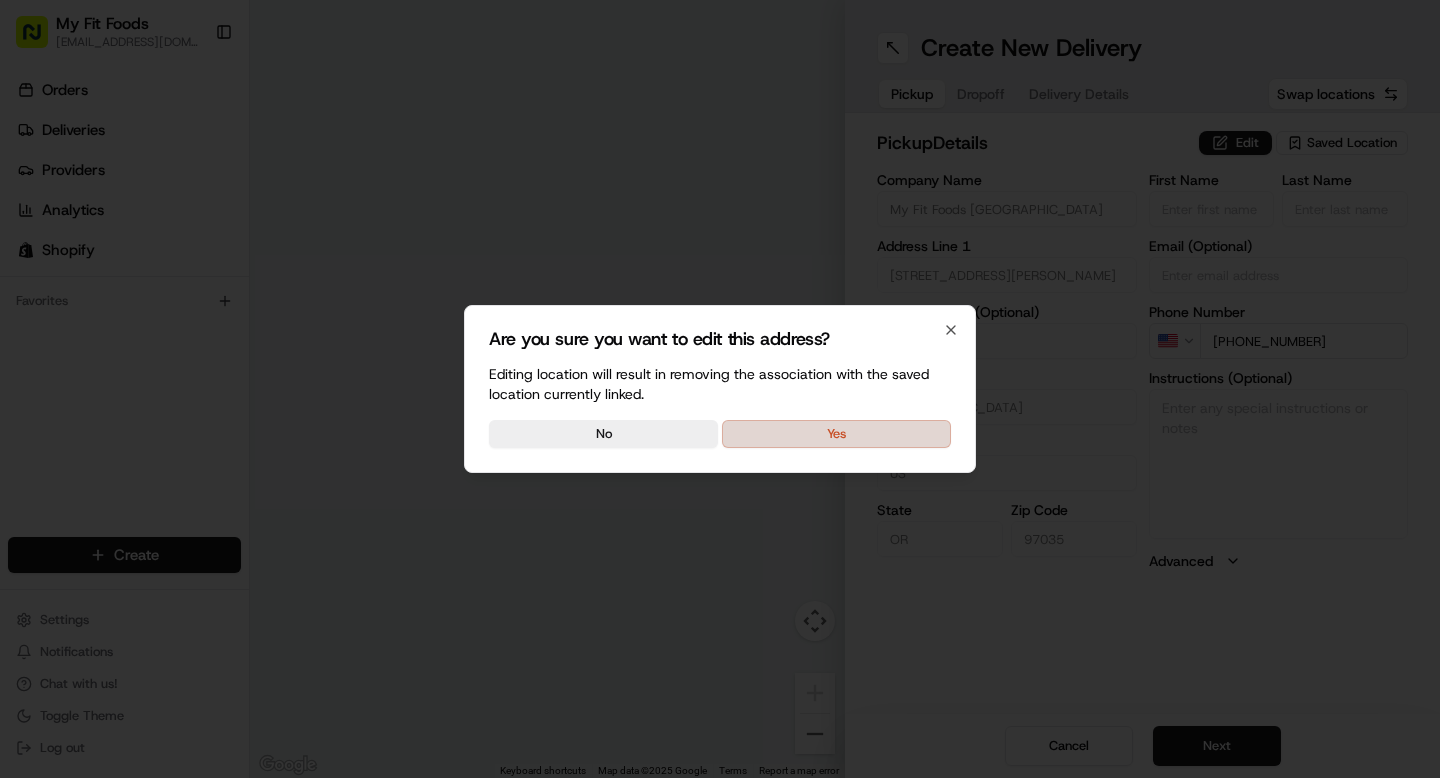 click on "Yes" at bounding box center (836, 434) 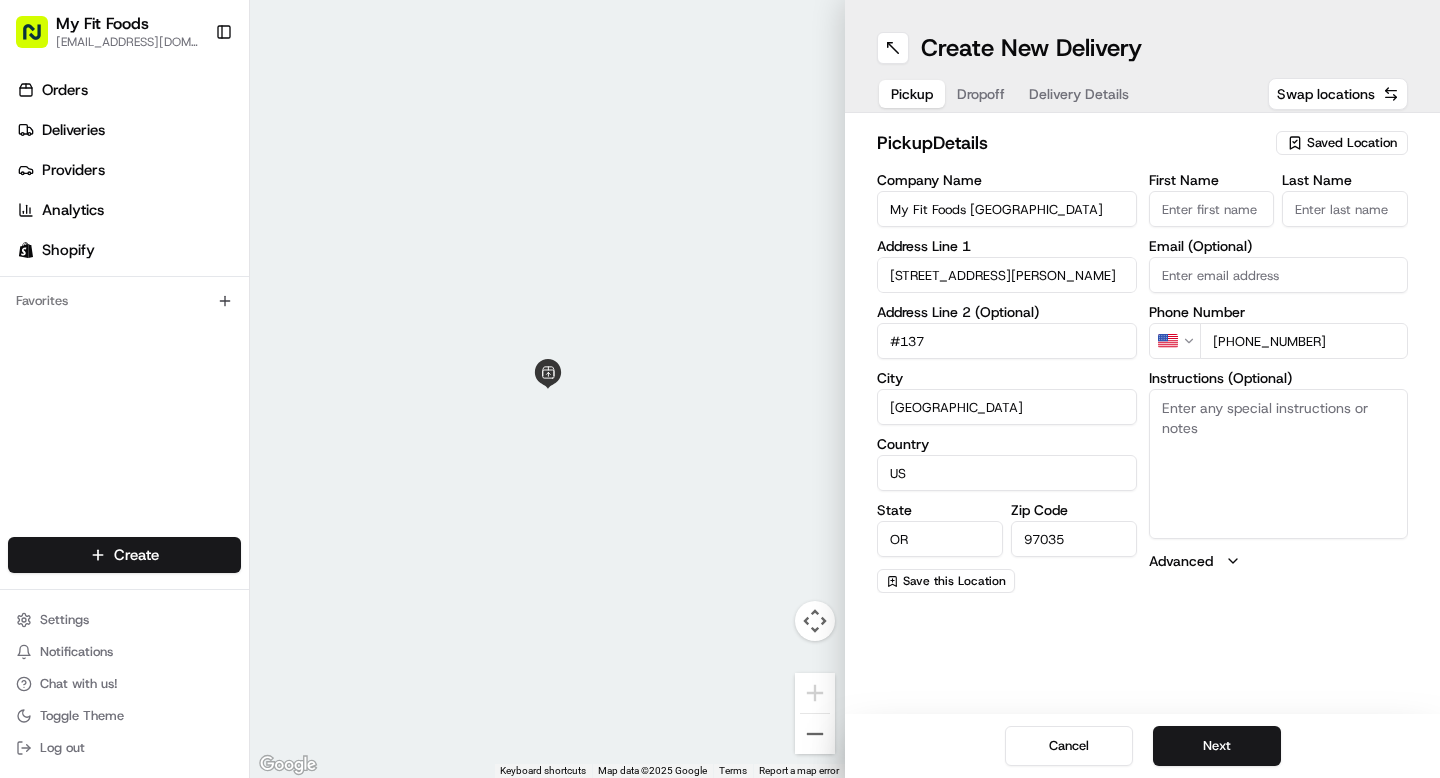 click on "Instructions (Optional)" at bounding box center (1279, 464) 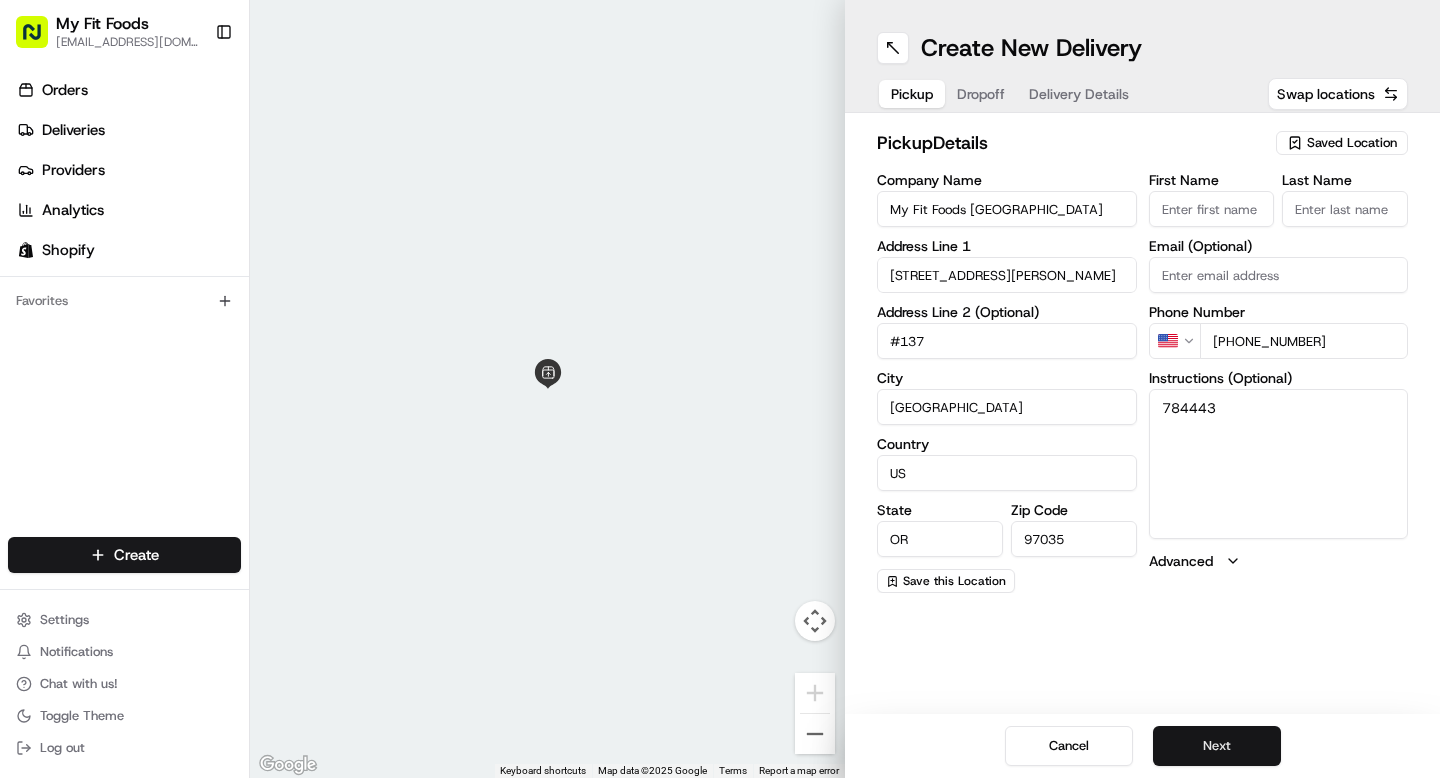 type on "784443" 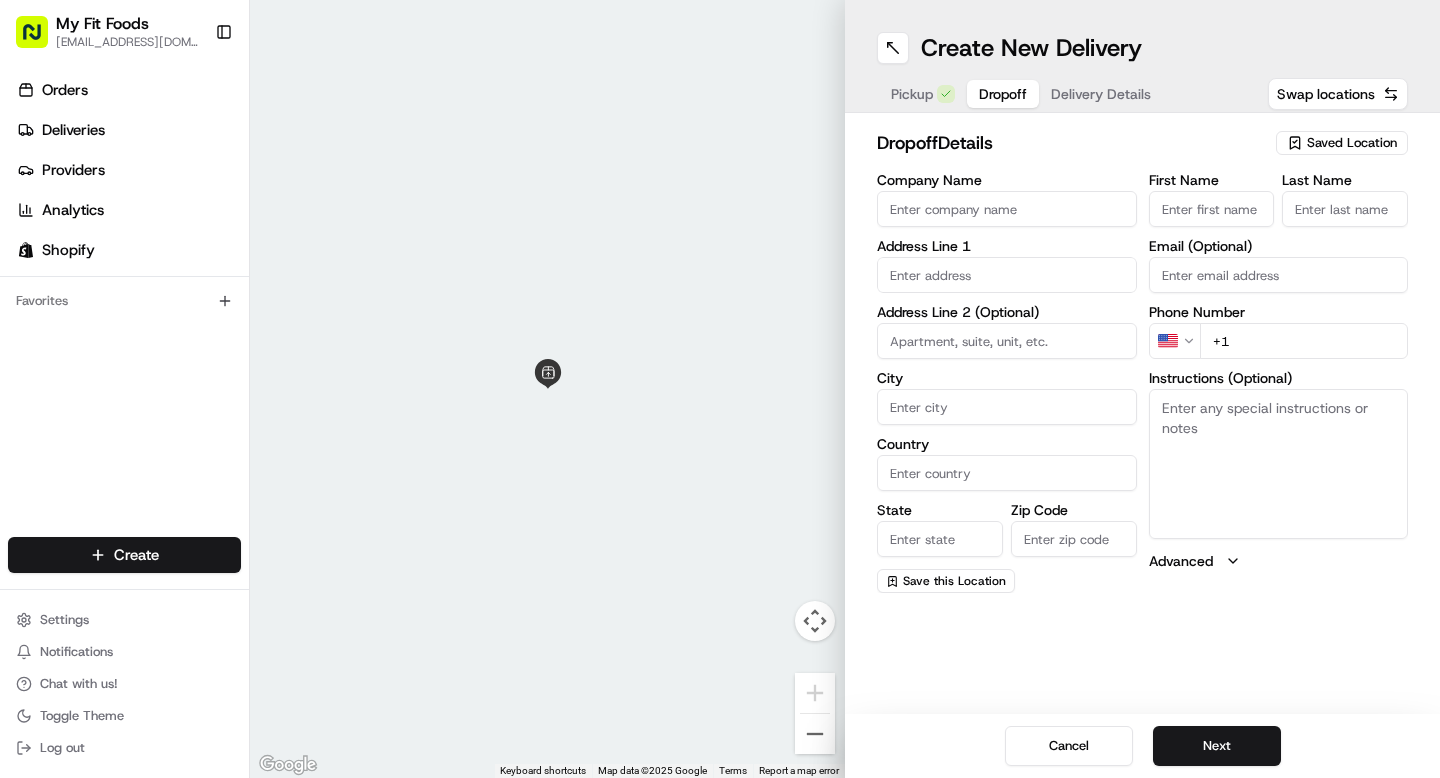 click on "Instructions (Optional)" at bounding box center (1279, 464) 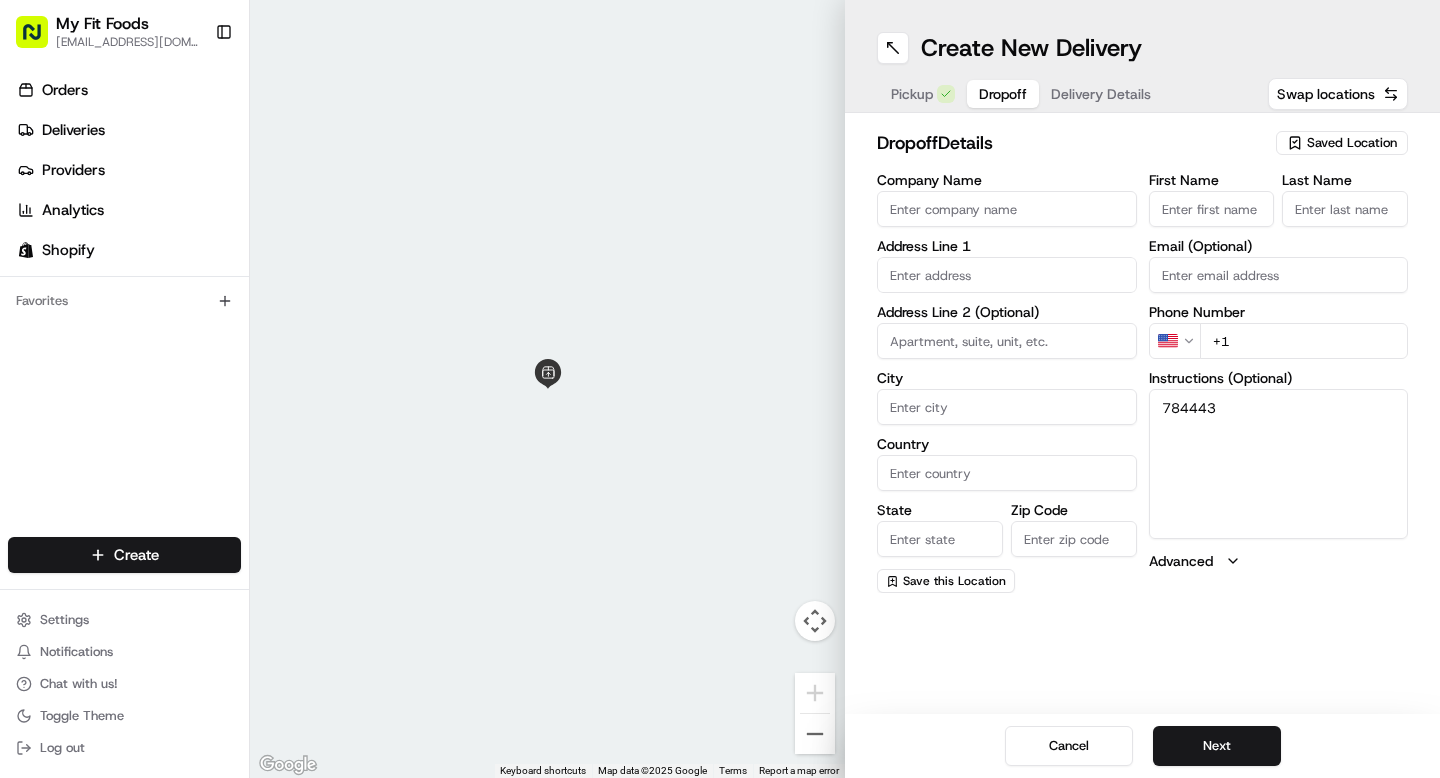 type on "784443" 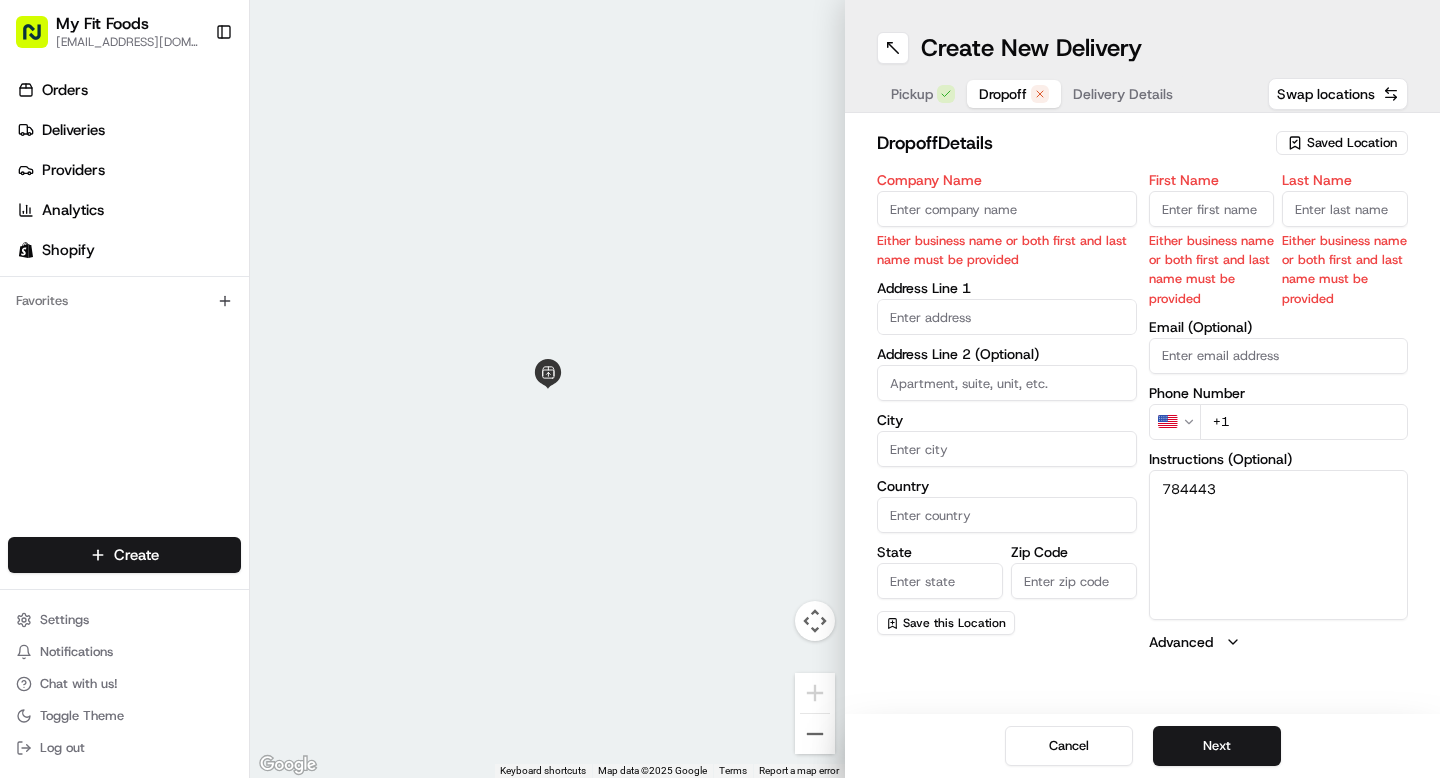paste on "[PERSON_NAME]" 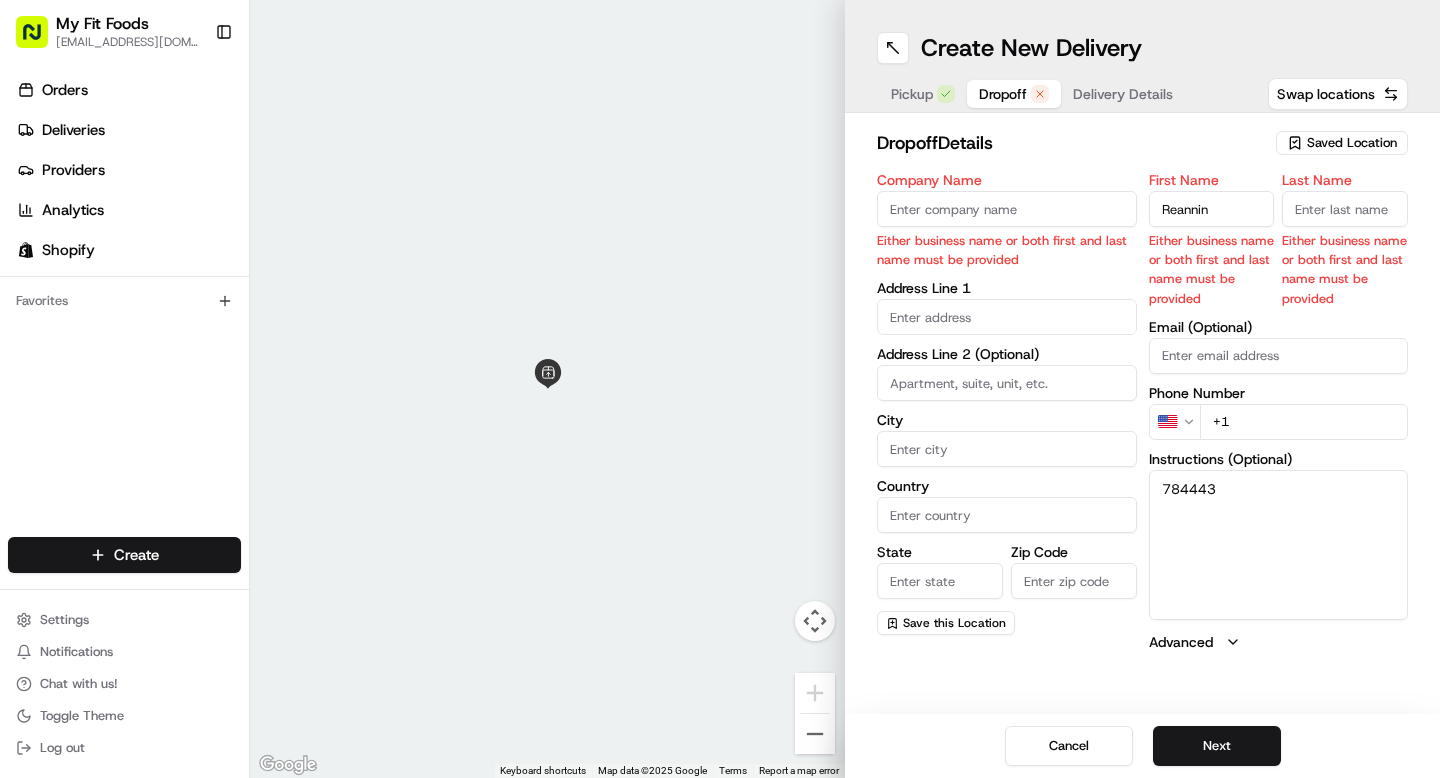 type on "Reannin" 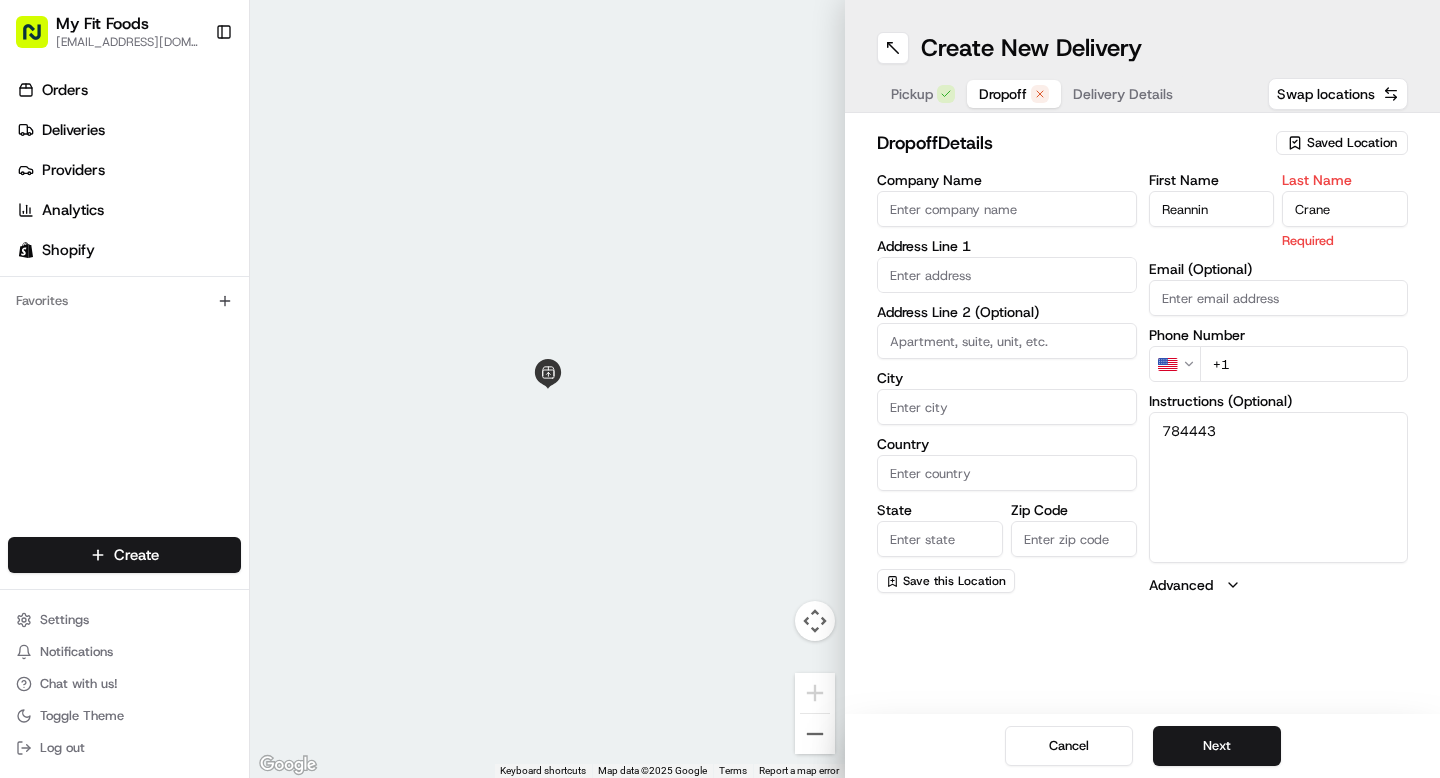 type on "Crane" 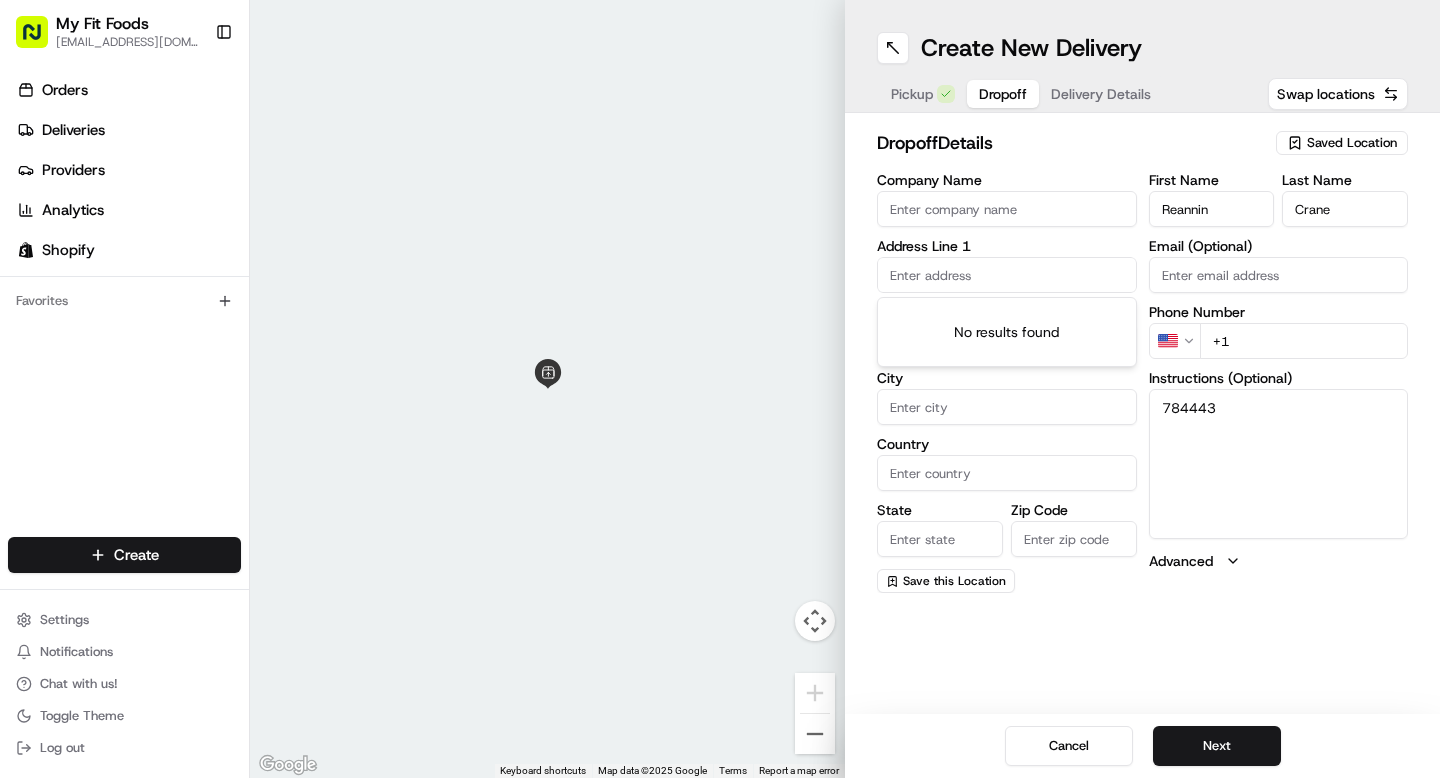 click at bounding box center (1007, 275) 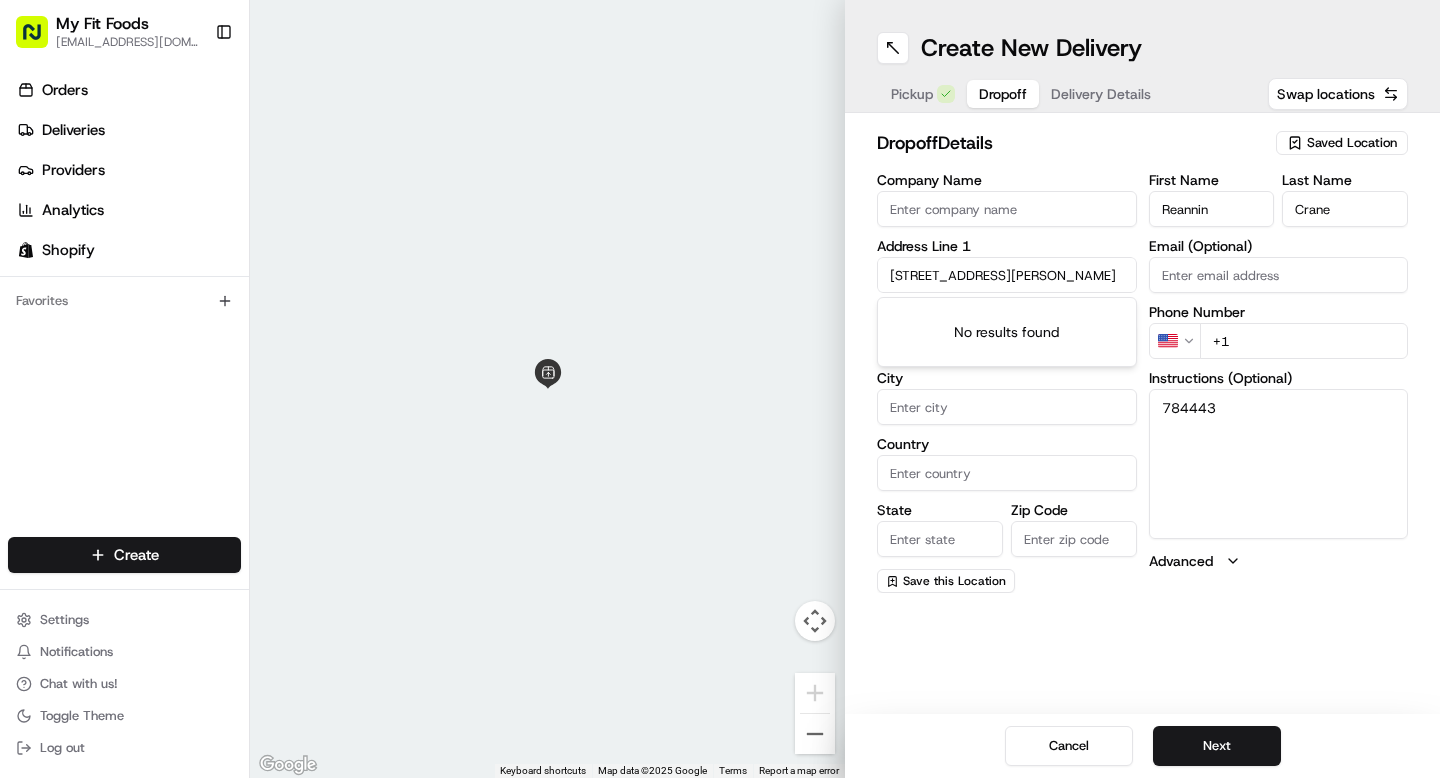 scroll, scrollTop: 0, scrollLeft: 49, axis: horizontal 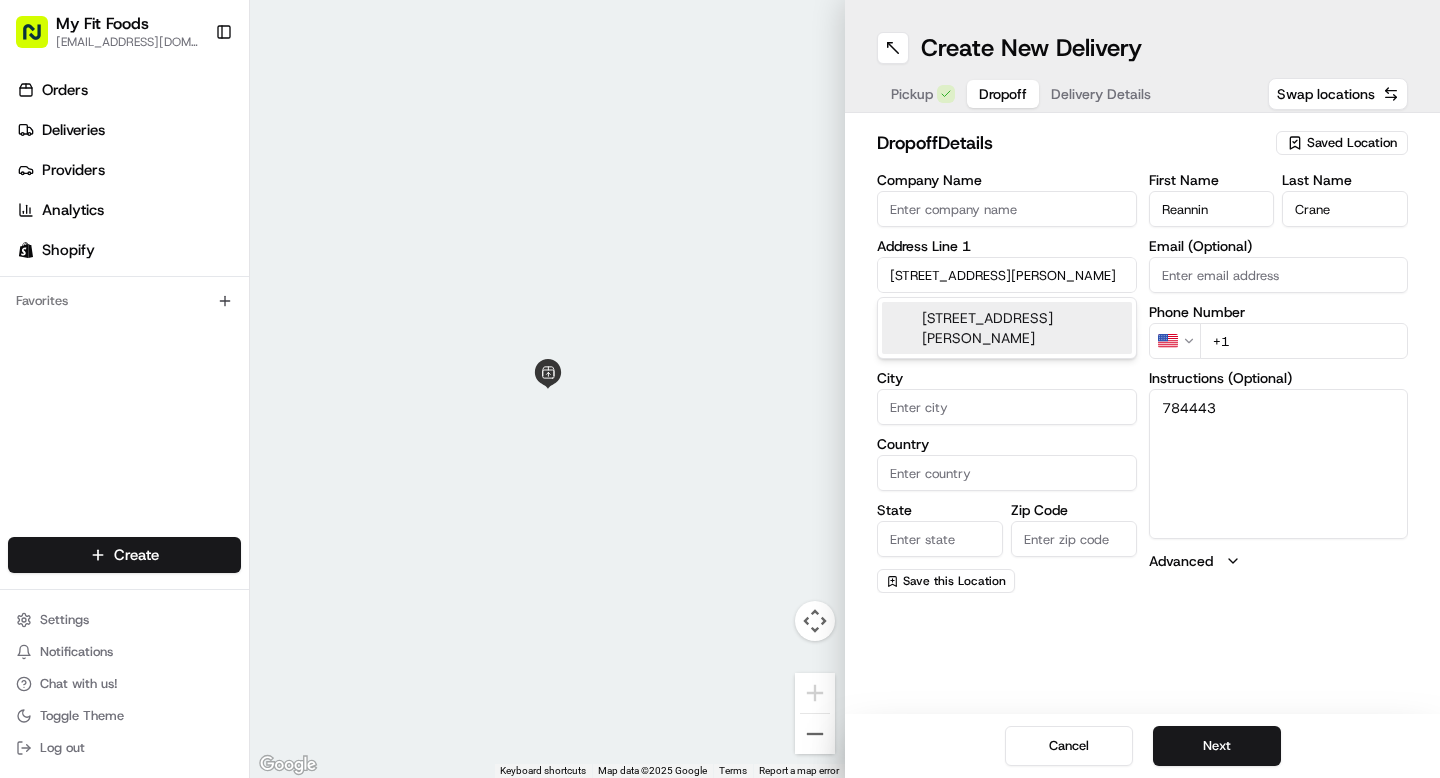 click on "[STREET_ADDRESS][PERSON_NAME]" at bounding box center [1007, 328] 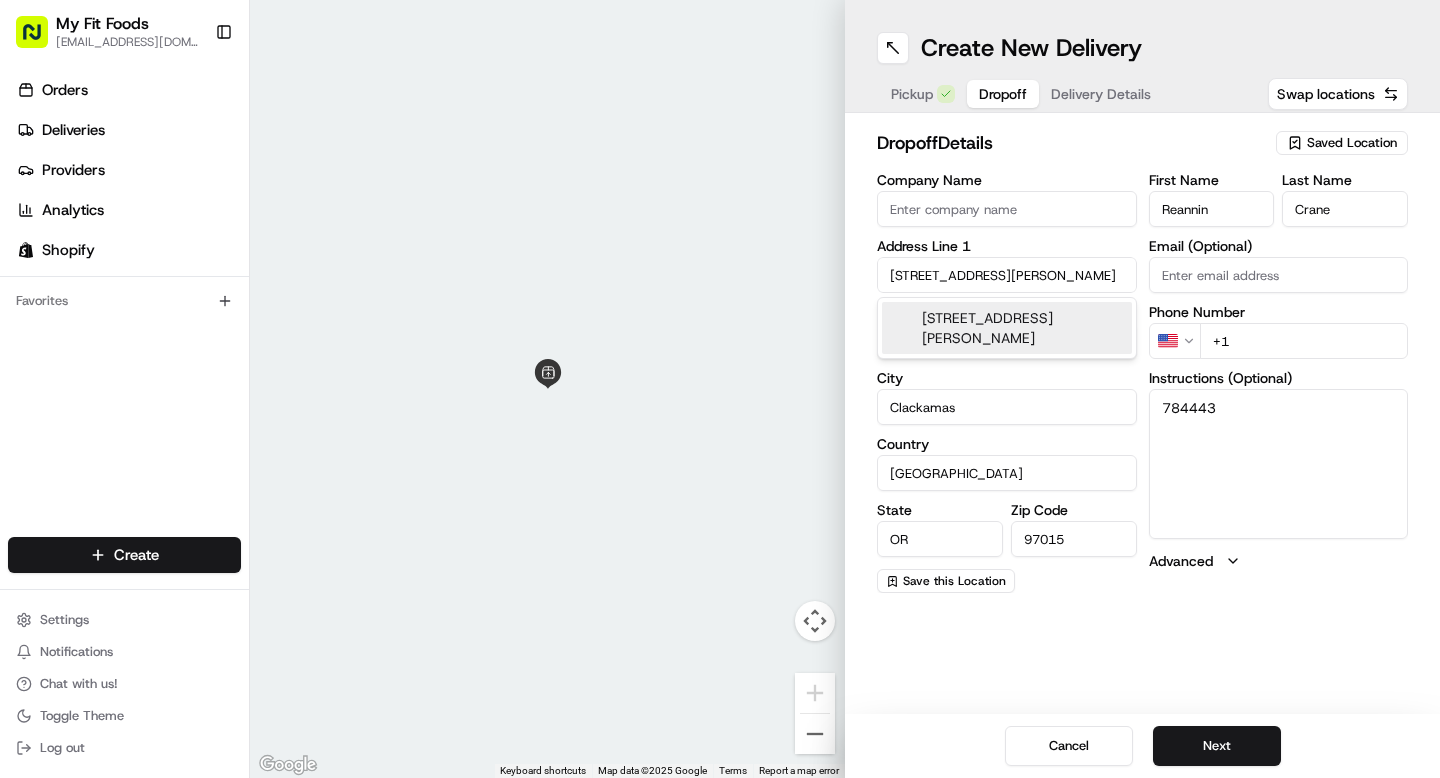 type on "[STREET_ADDRESS][PERSON_NAME]" 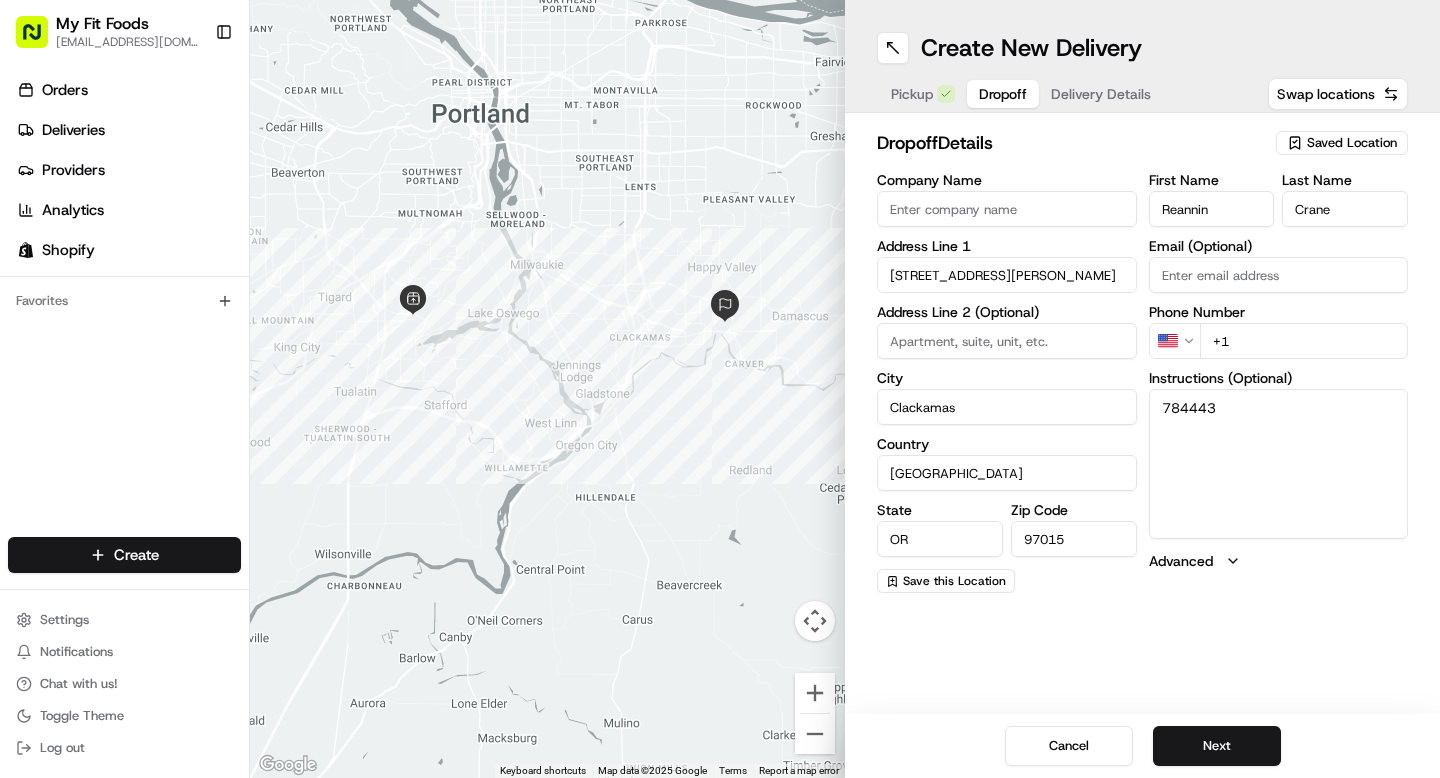 drag, startPoint x: 1271, startPoint y: 350, endPoint x: 1249, endPoint y: 340, distance: 24.166092 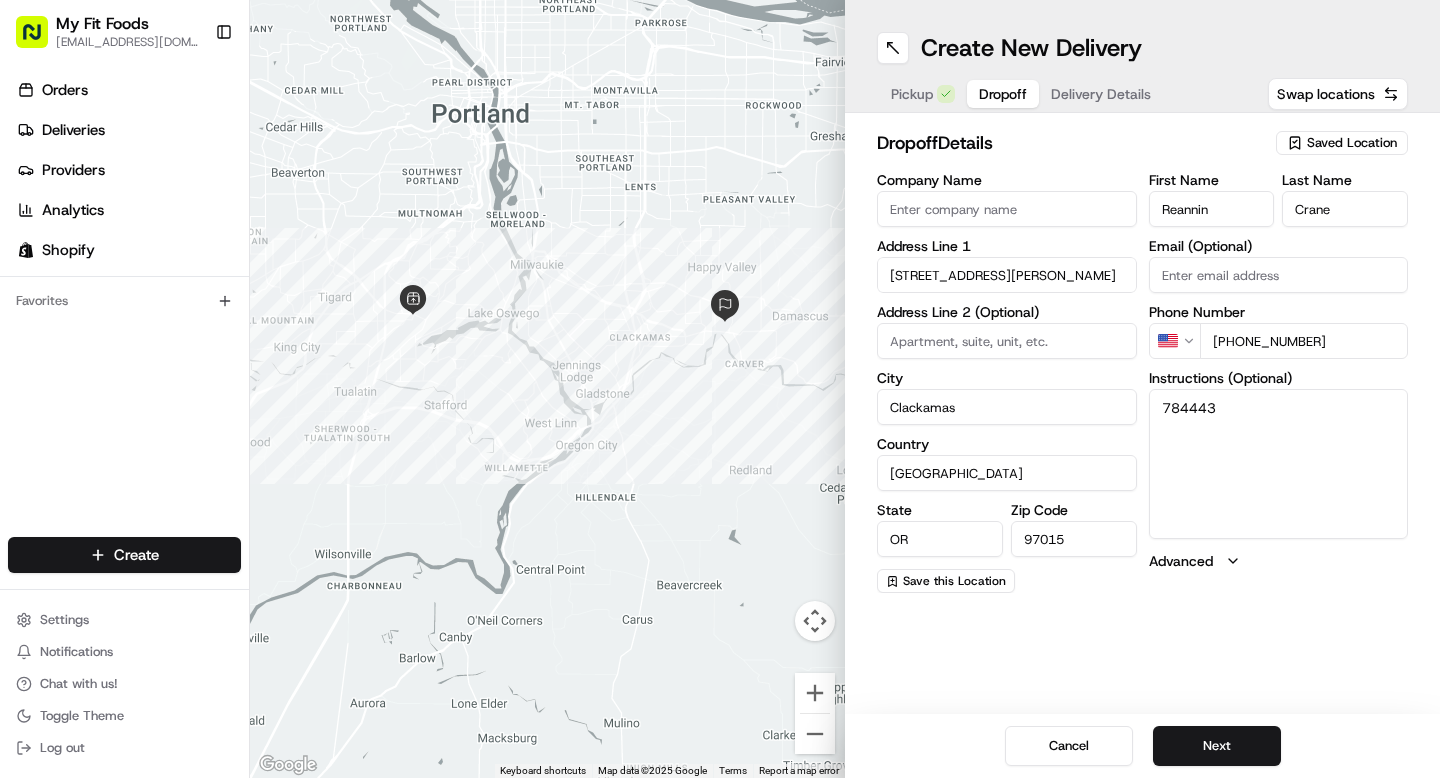 type on "[PHONE_NUMBER]" 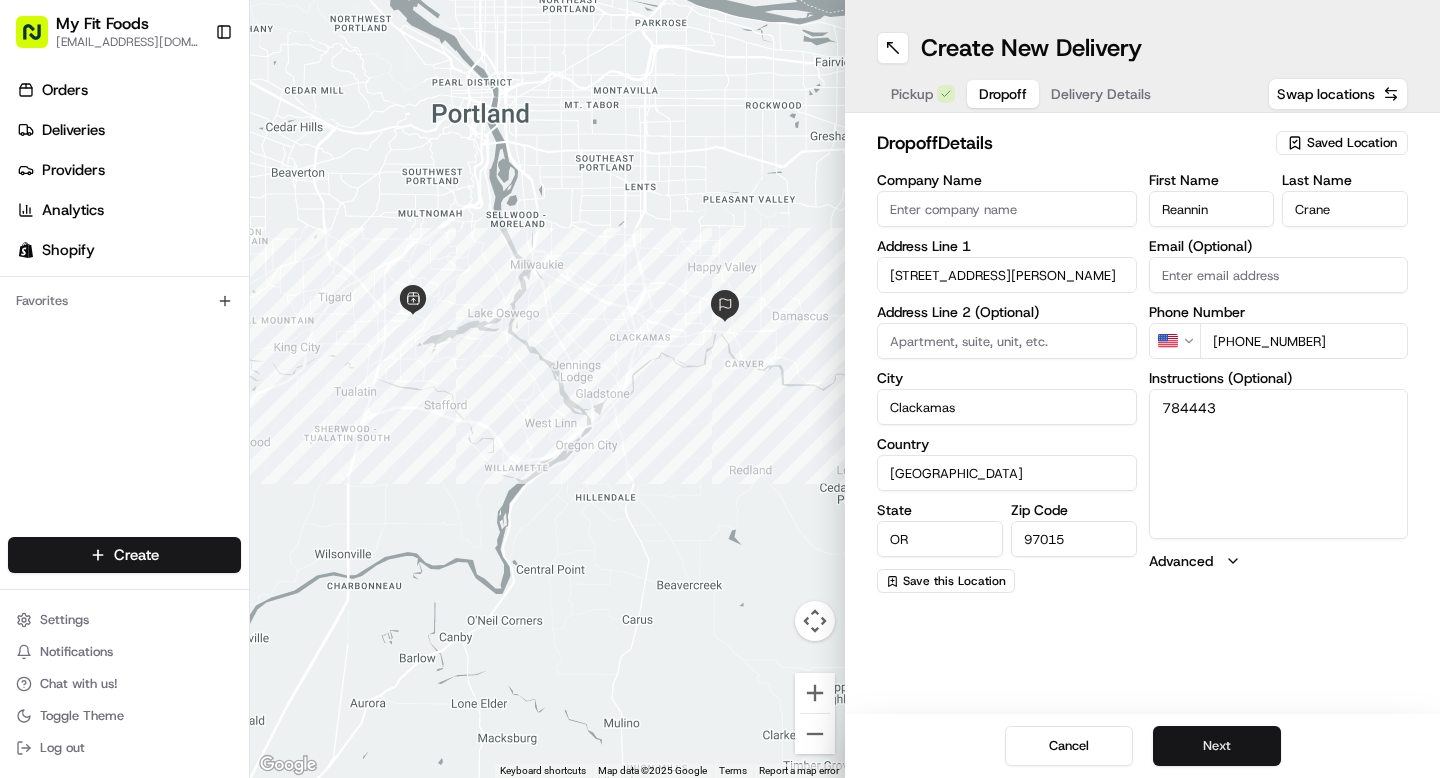 click on "Next" at bounding box center (1217, 746) 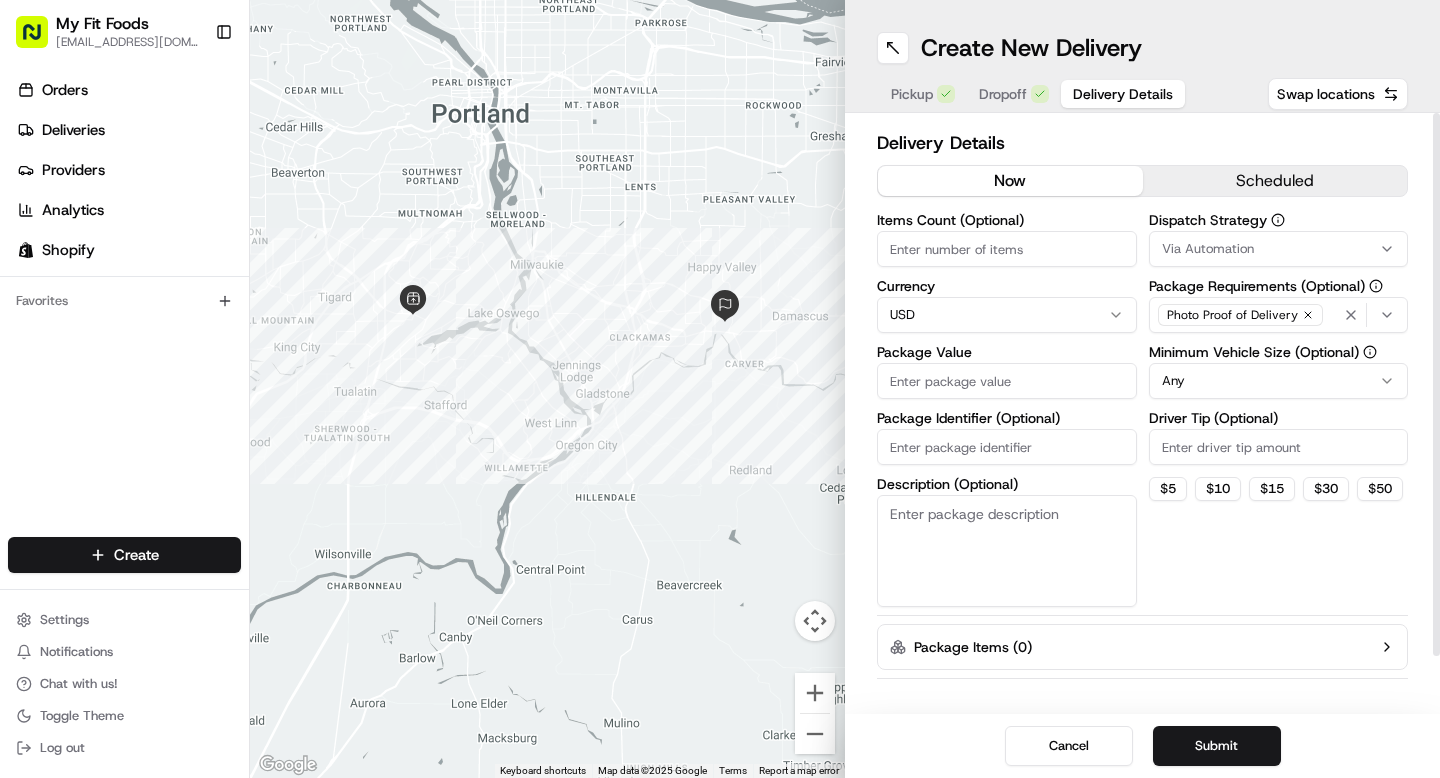 click on "Items Count (Optional)" at bounding box center [1007, 249] 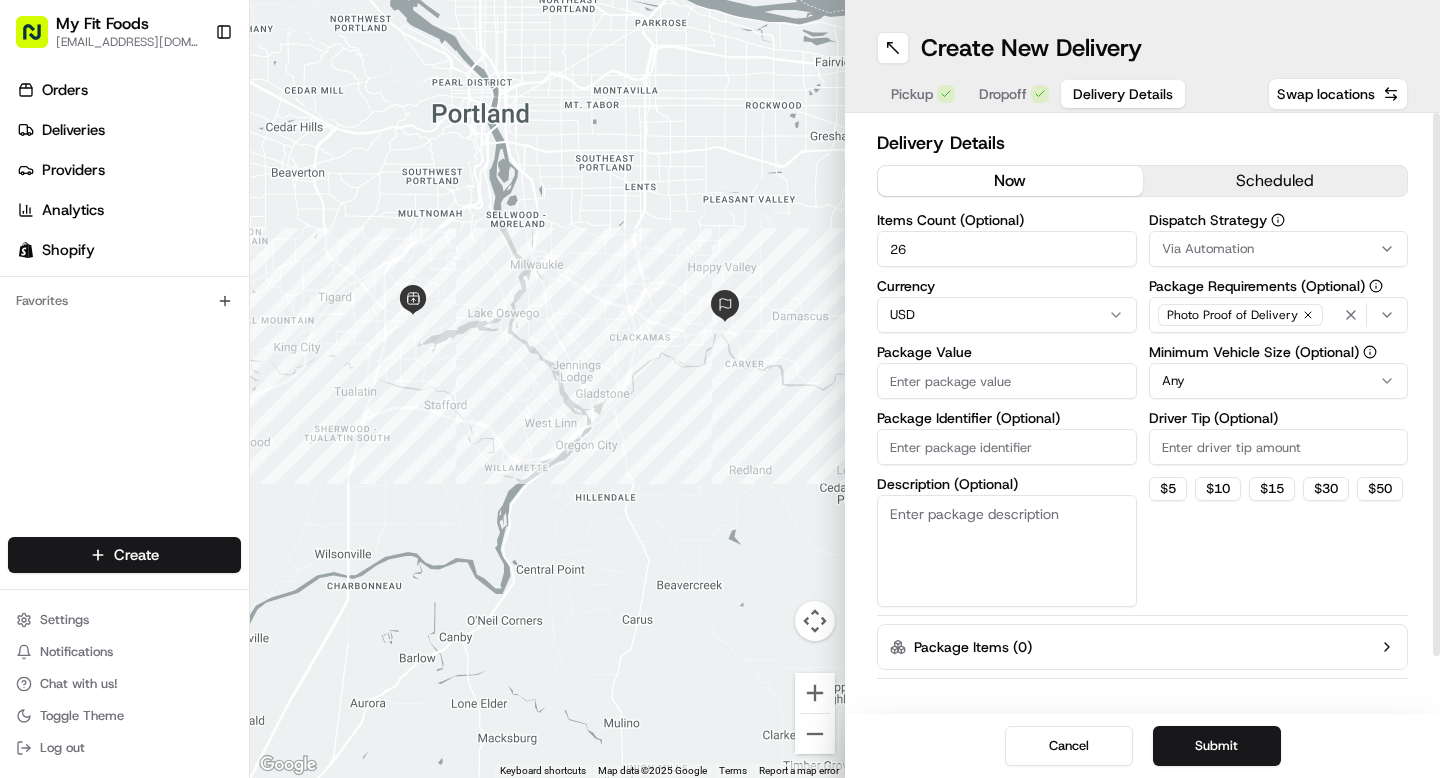type on "26" 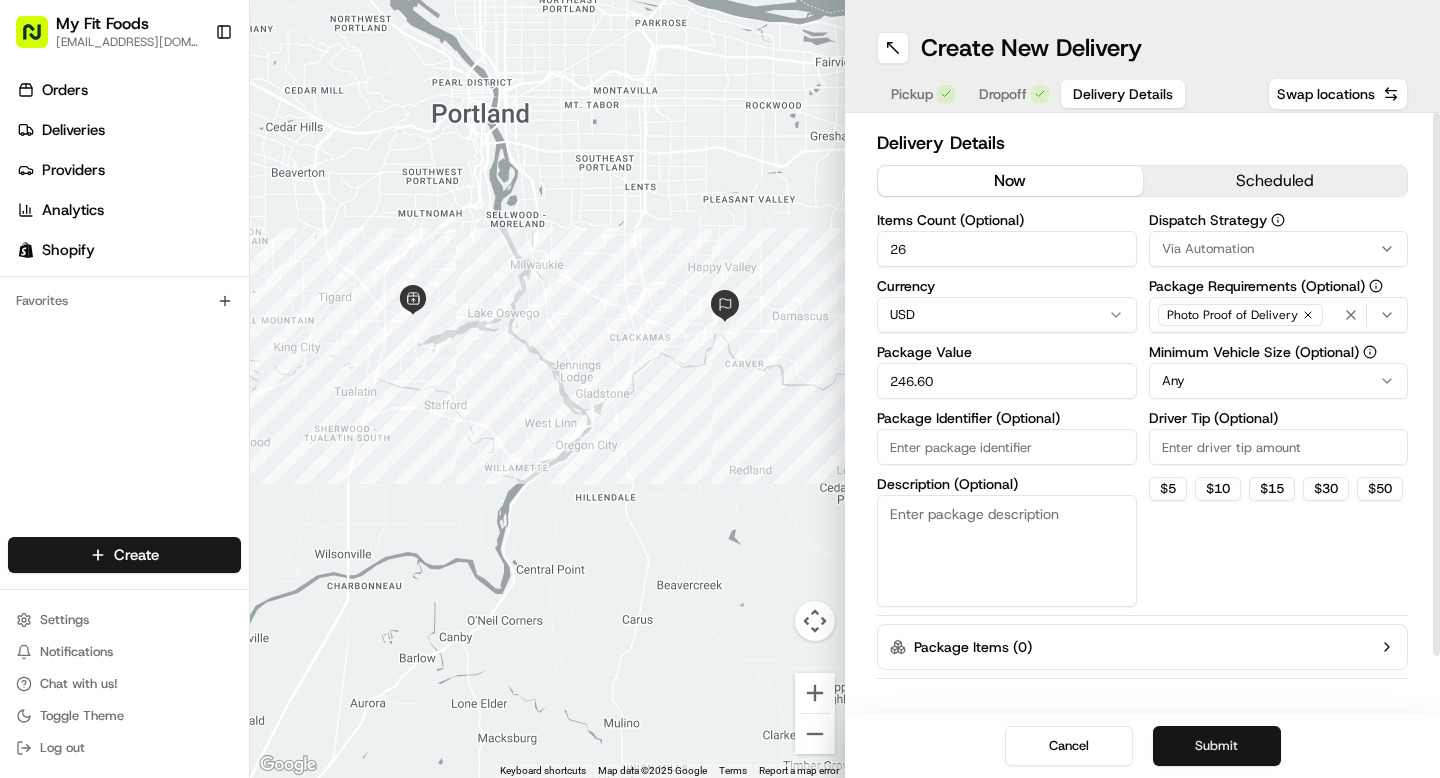 type on "246.60" 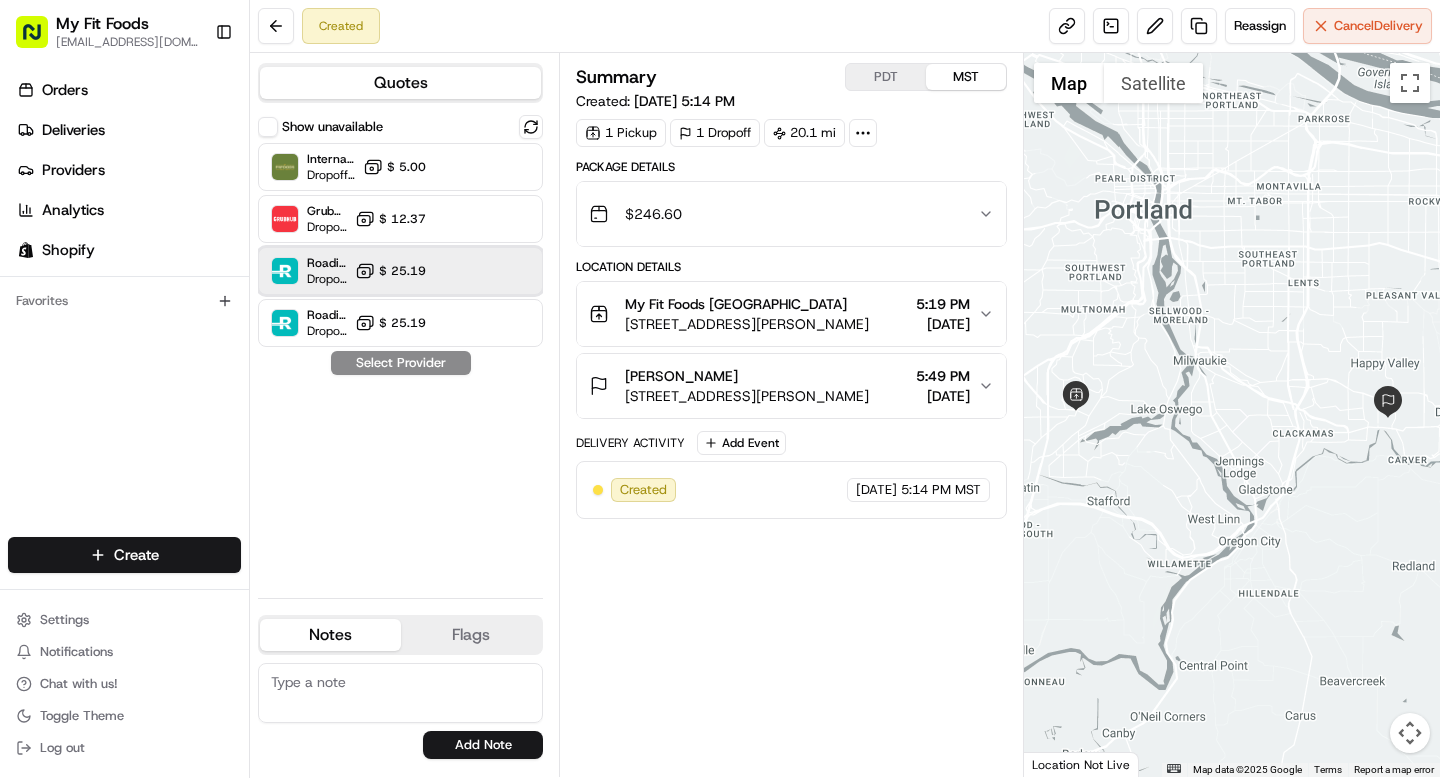 click on "Roadie (Routed) Dropoff ETA   - $   25.19" at bounding box center [400, 271] 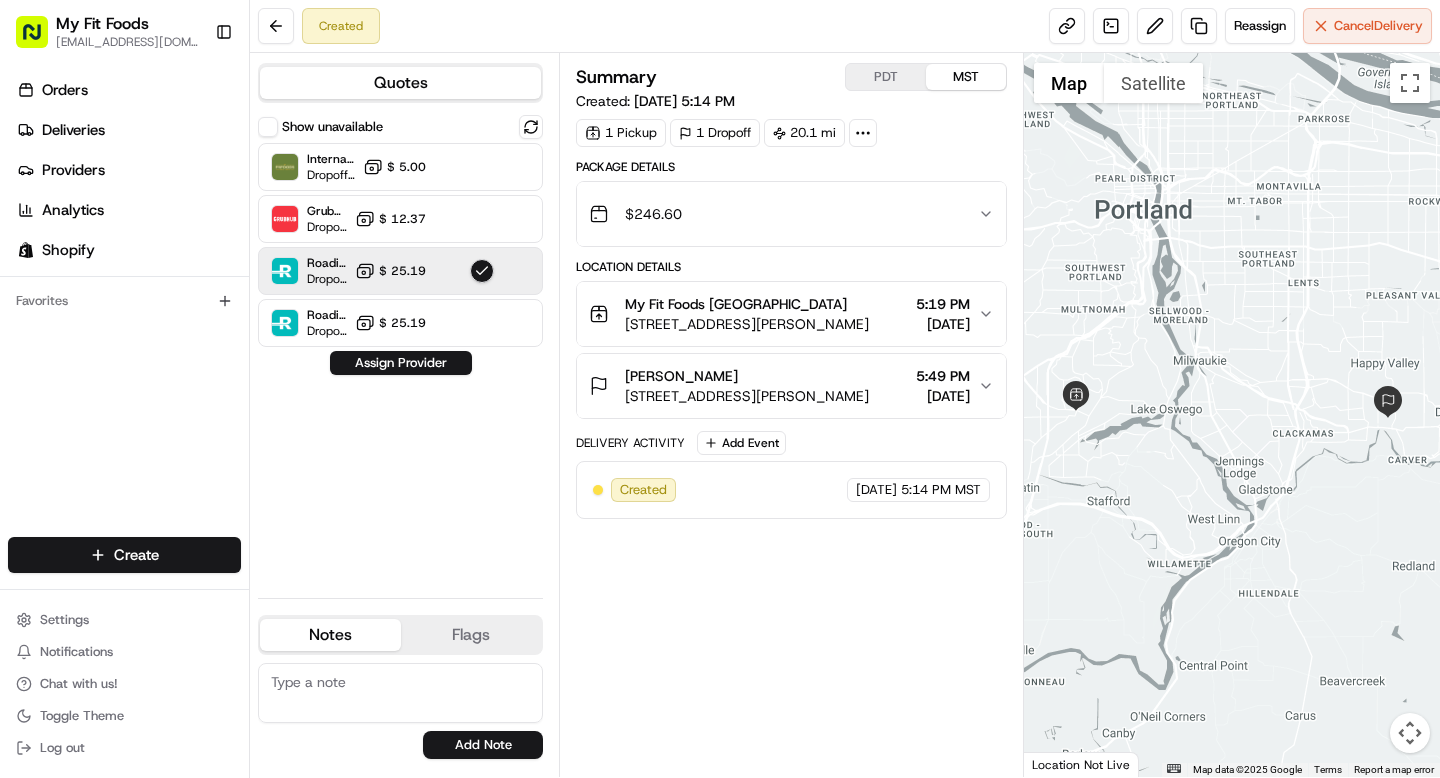 click 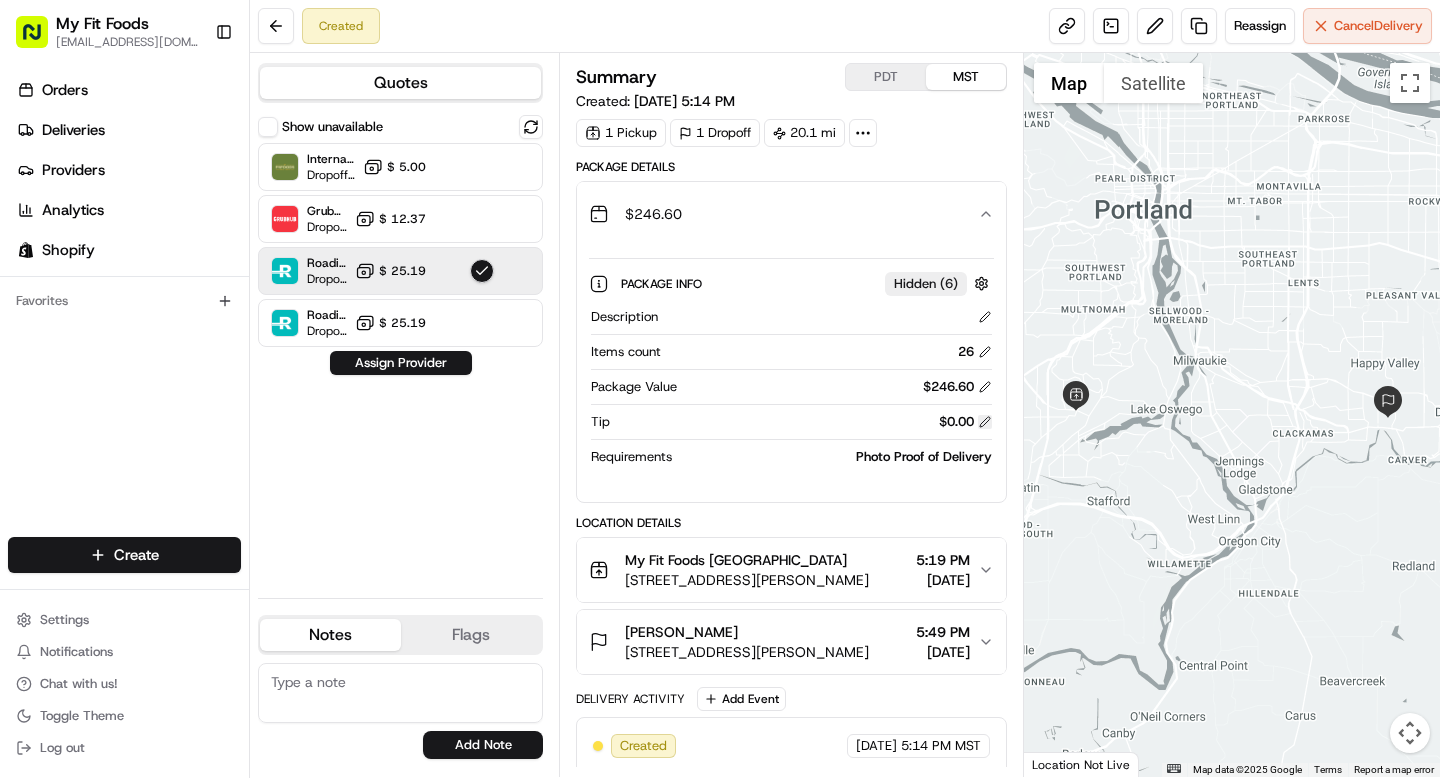 click at bounding box center [985, 422] 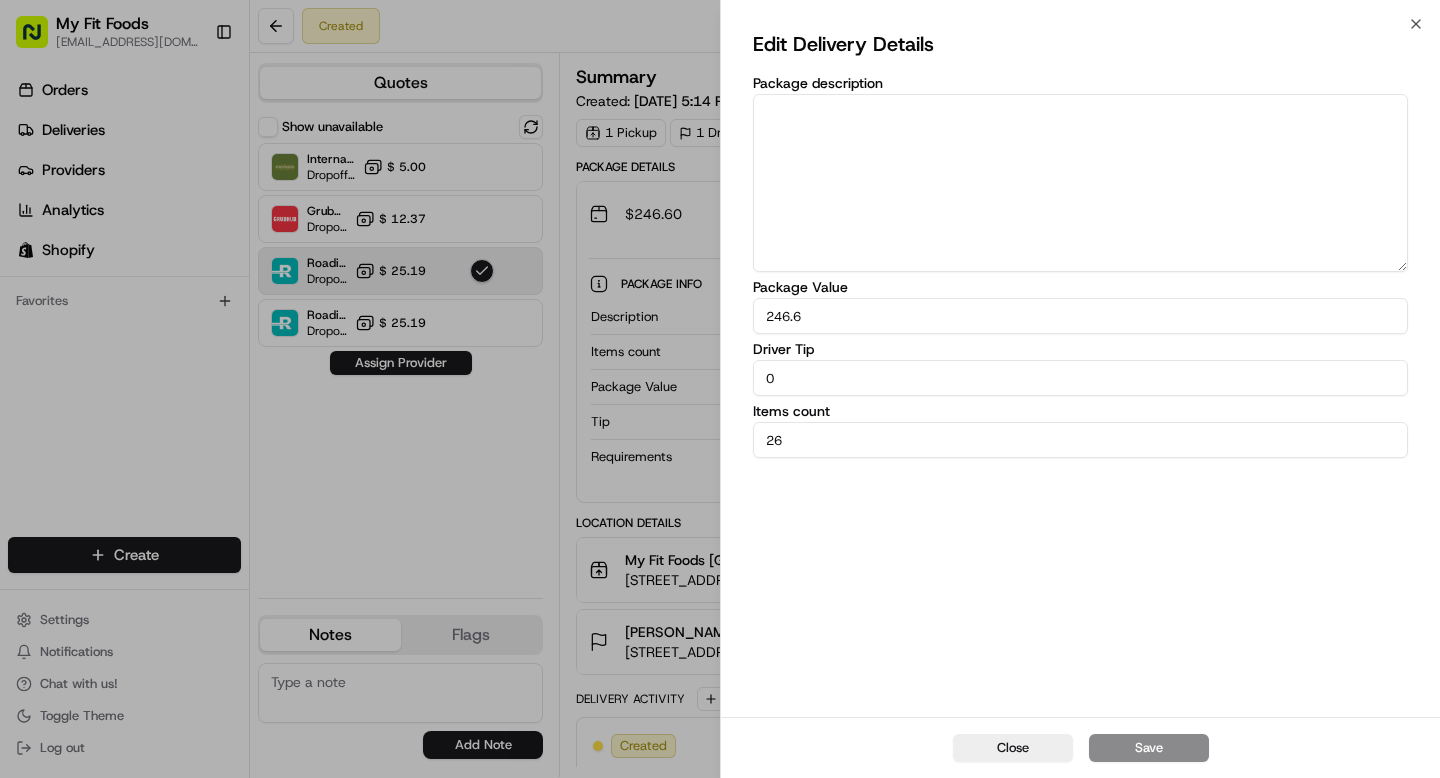 click on "0" at bounding box center [1080, 378] 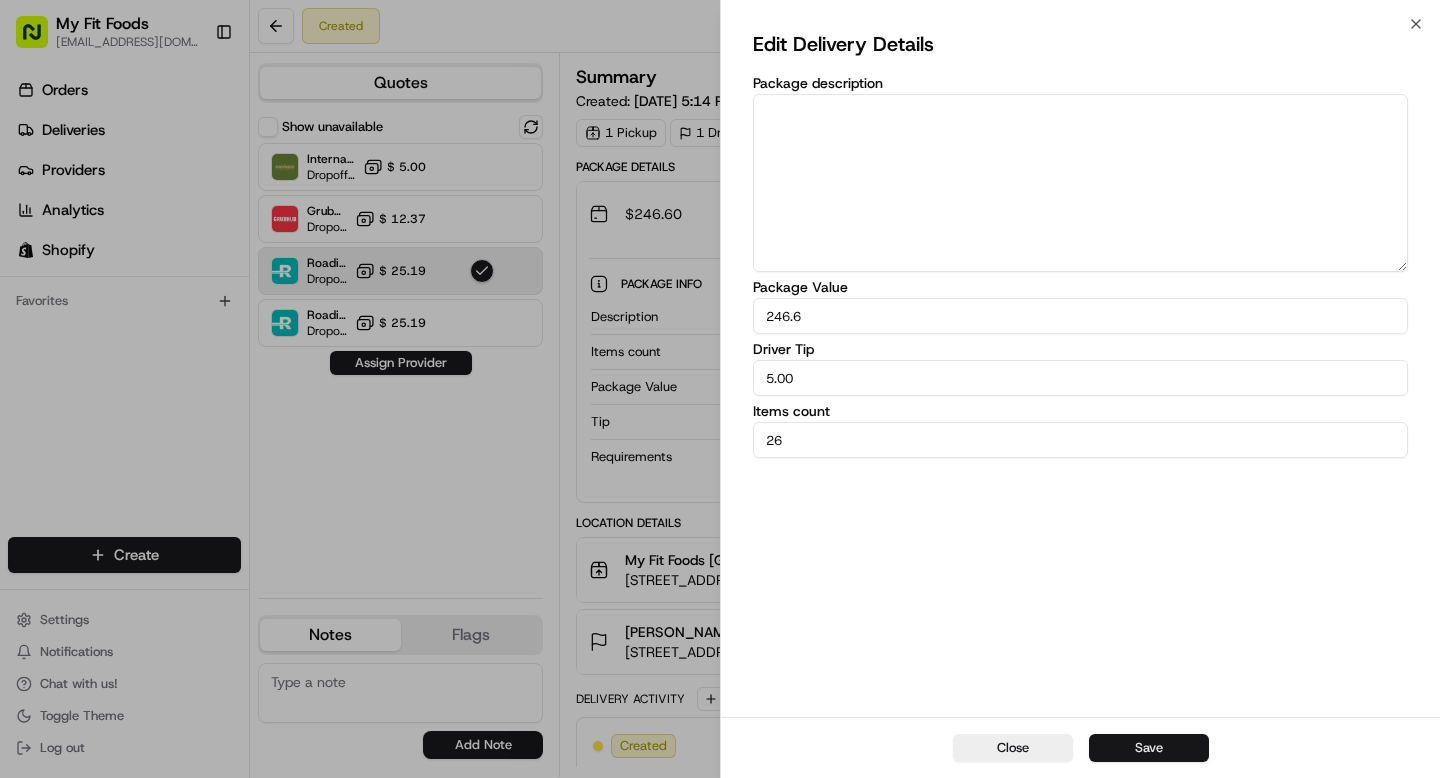 type on "5.00" 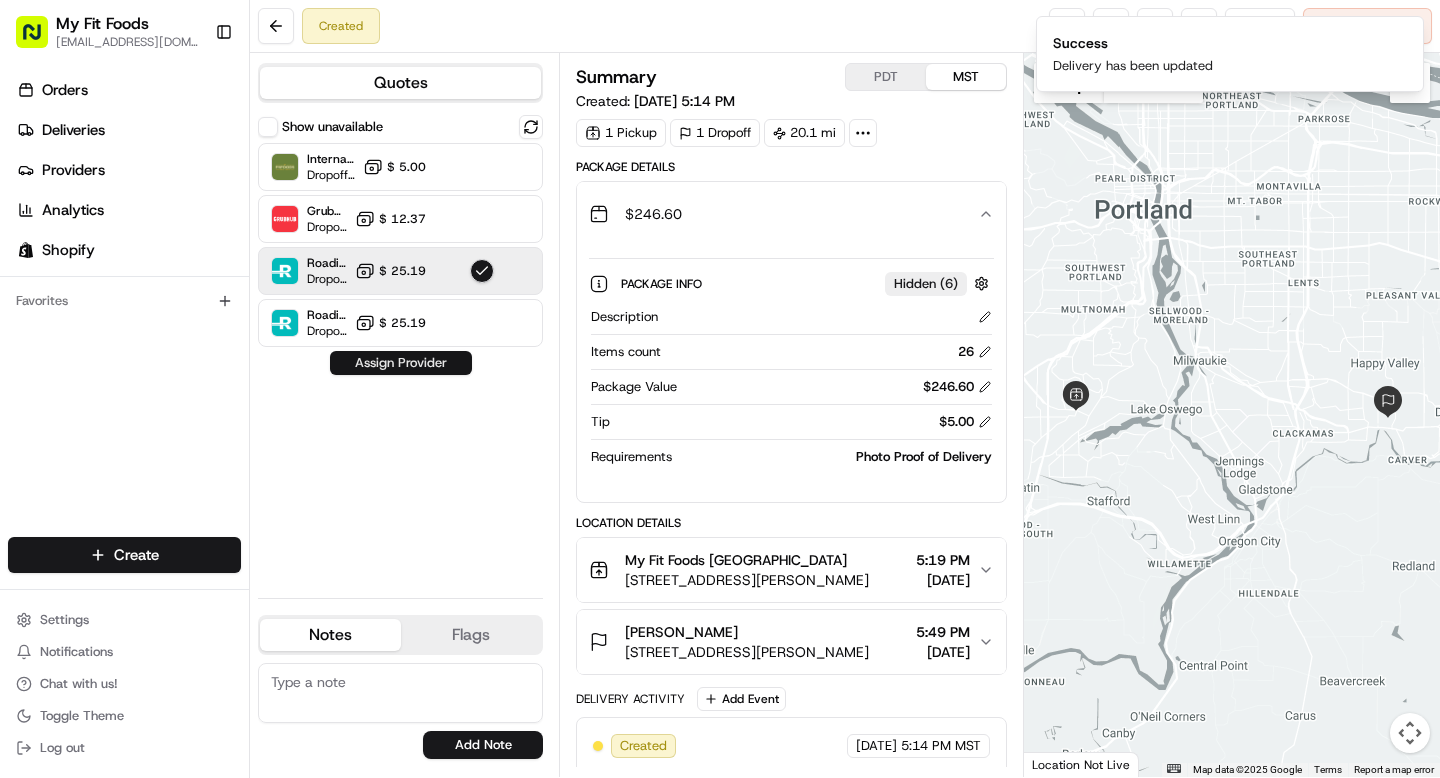 click on "Assign Provider" at bounding box center [401, 363] 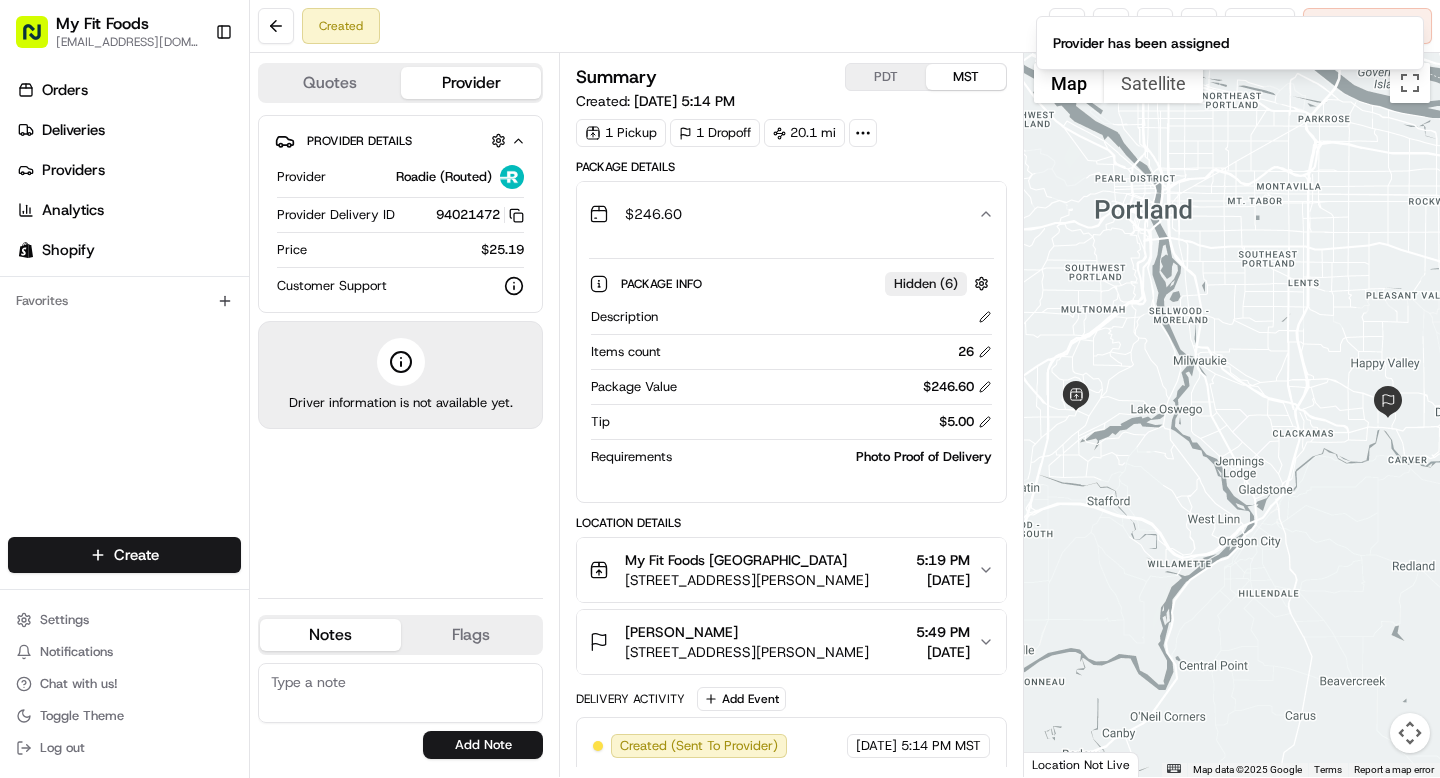 click on "Created Reassign Cancel  Delivery" at bounding box center (845, 26) 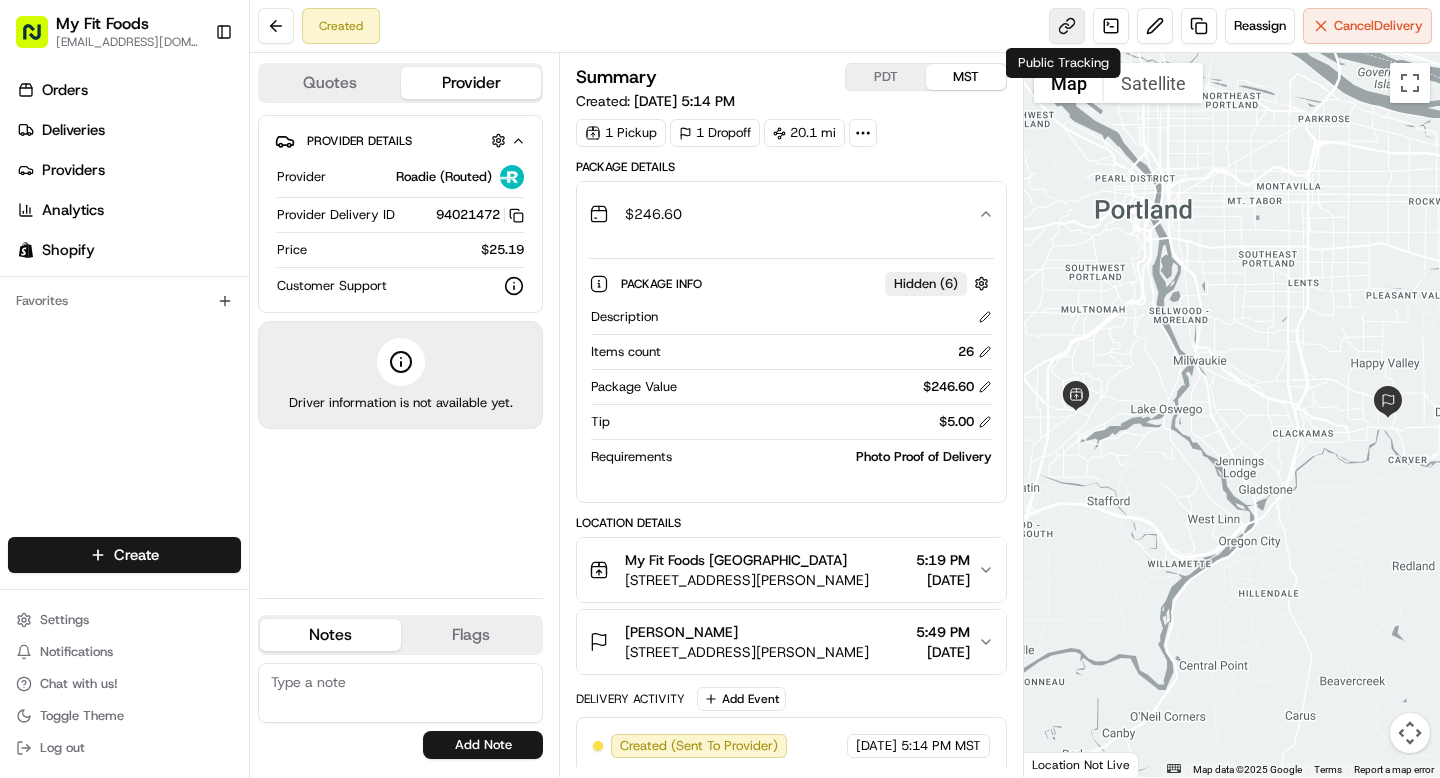 click at bounding box center (1067, 26) 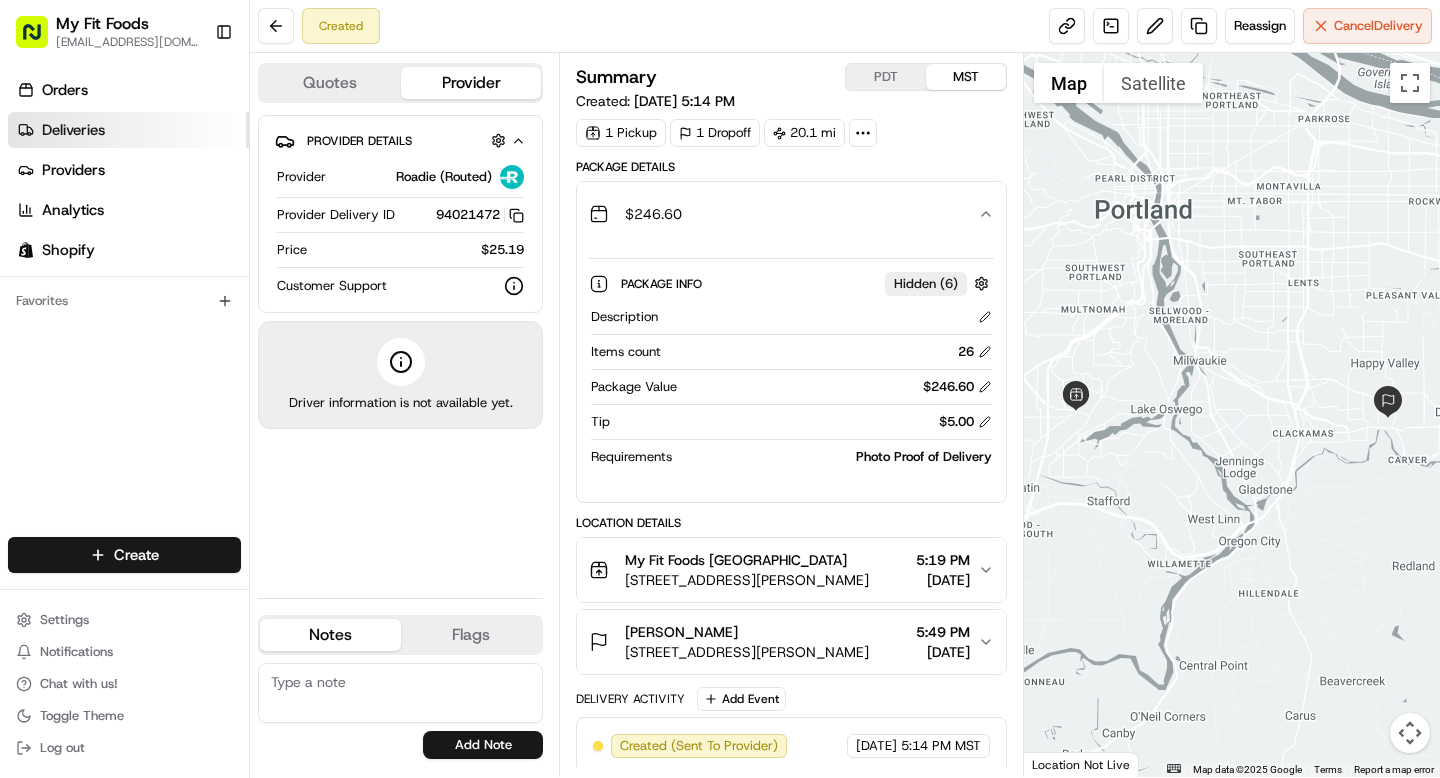 click on "Deliveries" at bounding box center (128, 130) 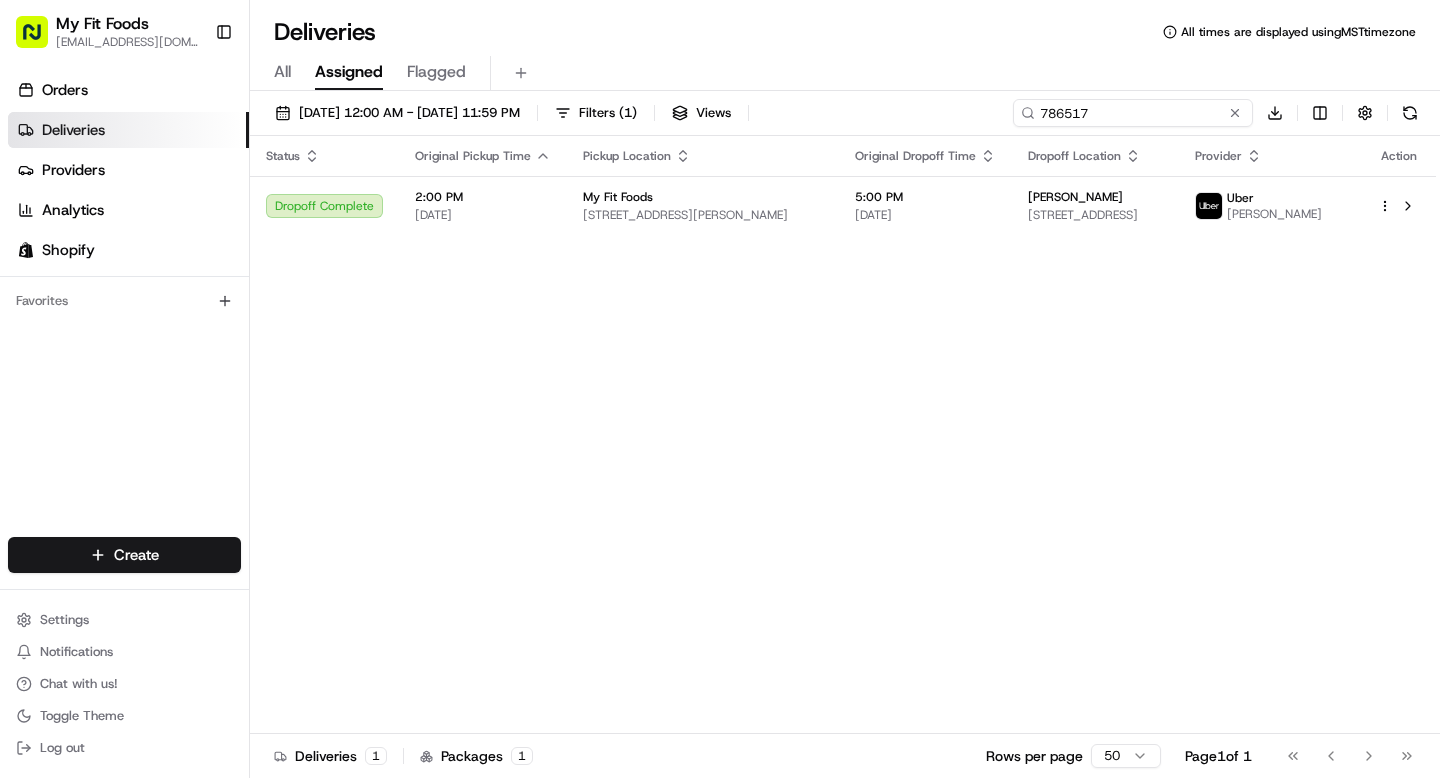 click on "786517" at bounding box center (1133, 113) 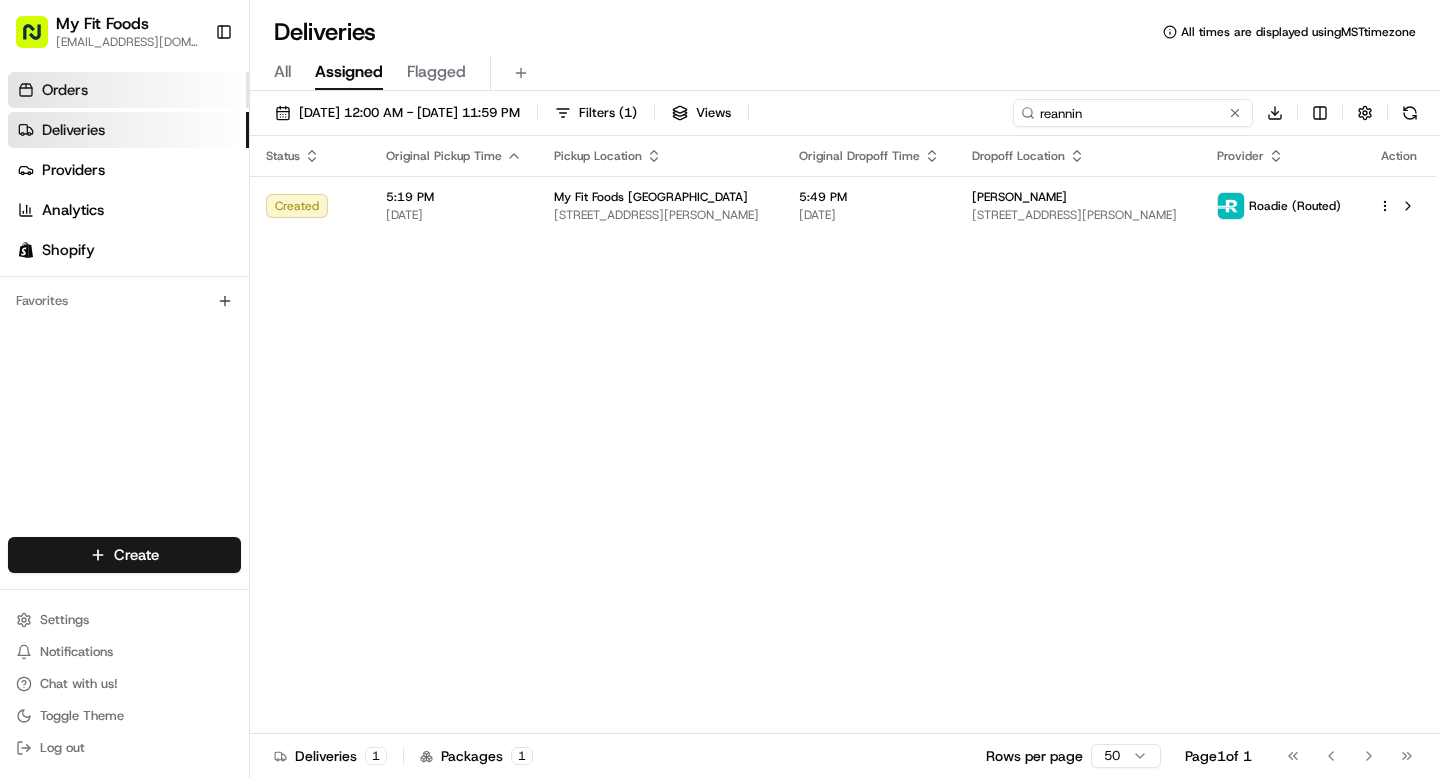 type on "reannin" 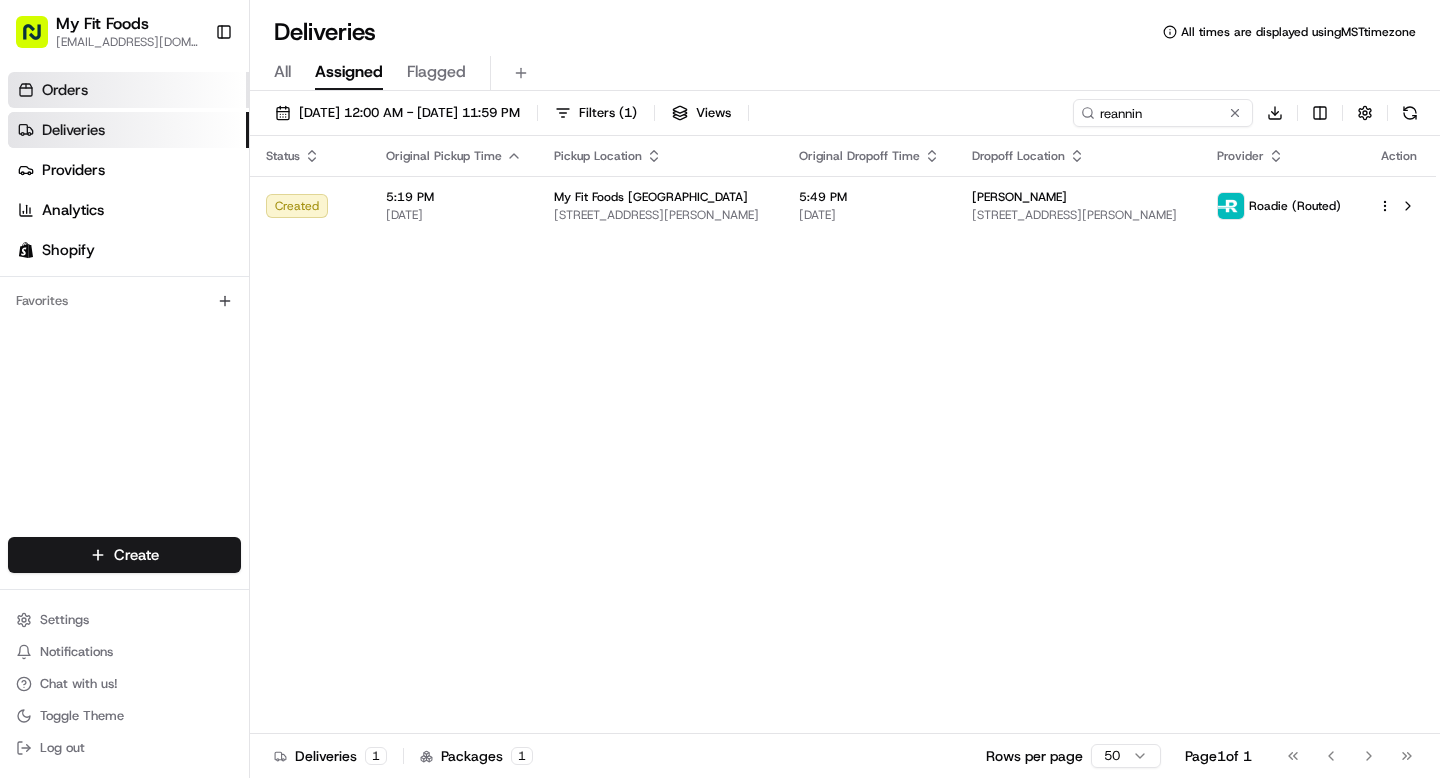 click on "Orders" at bounding box center (128, 90) 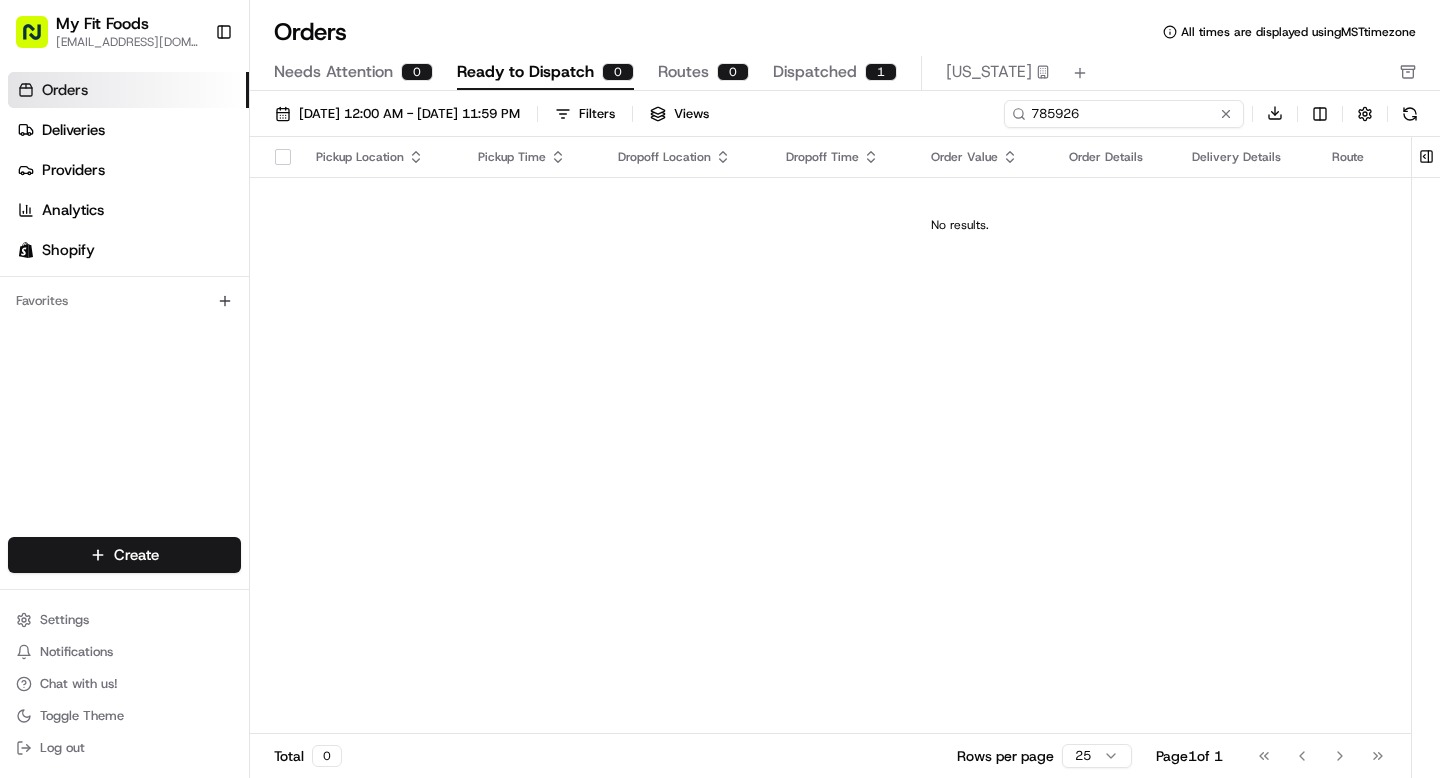 drag, startPoint x: 1194, startPoint y: 110, endPoint x: 1023, endPoint y: 107, distance: 171.0263 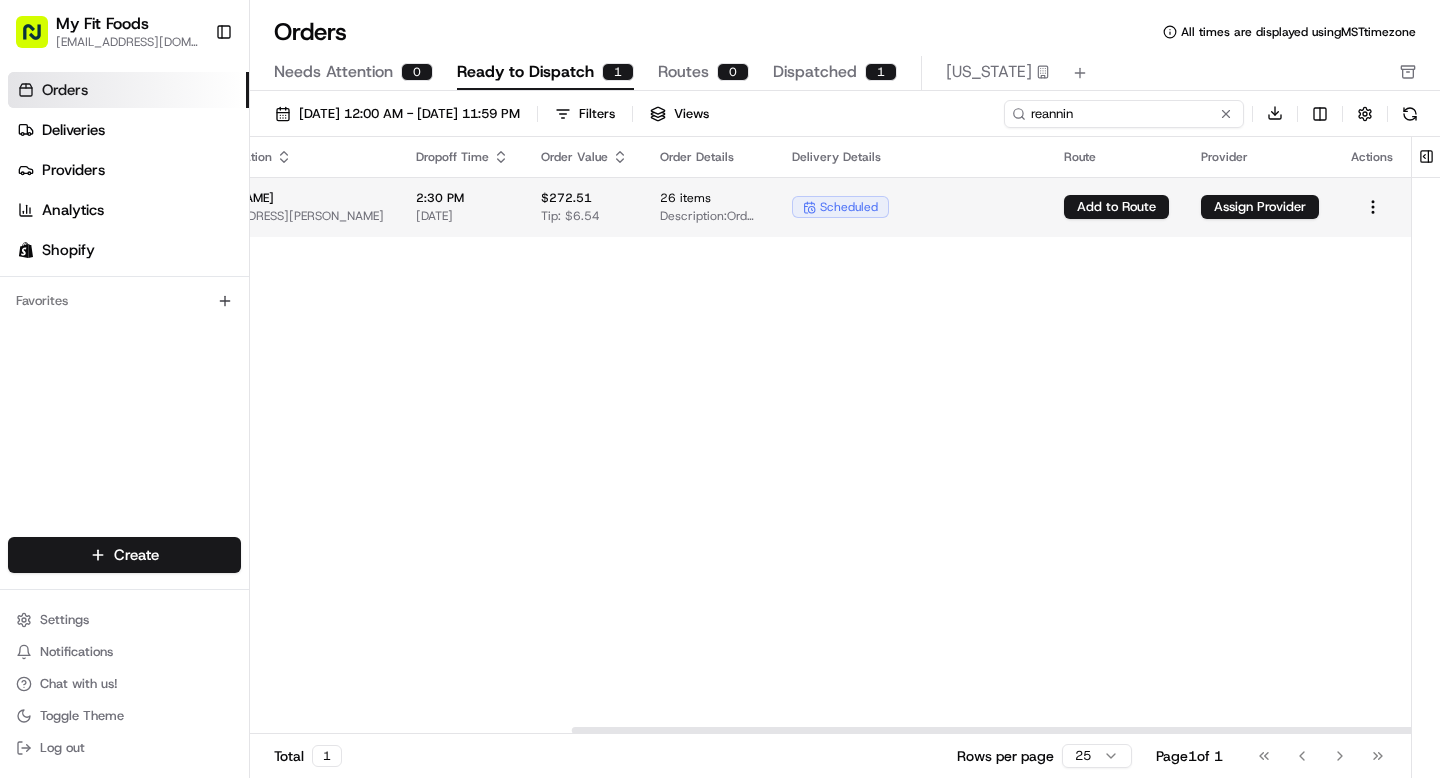 scroll, scrollTop: 0, scrollLeft: 0, axis: both 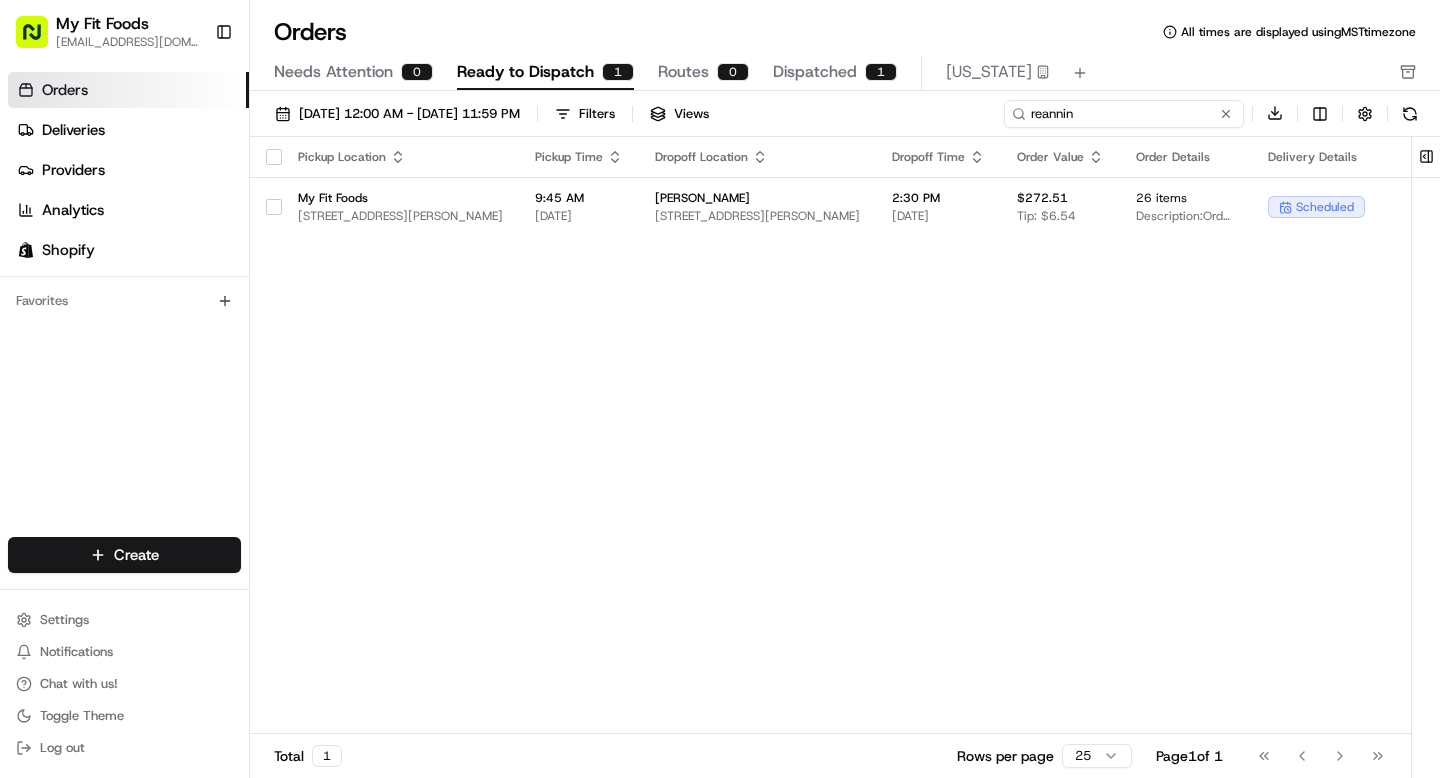 type on "reannin" 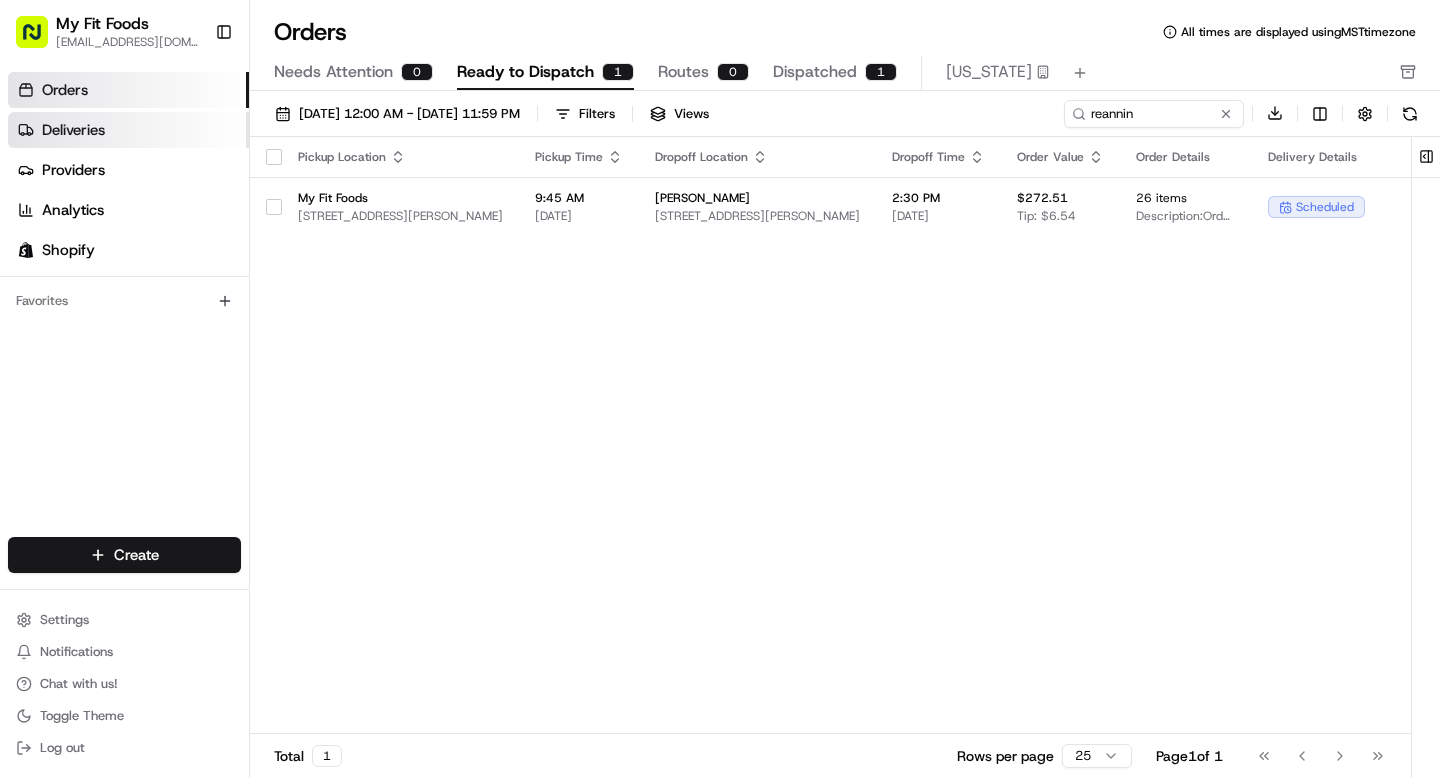 click on "Deliveries" at bounding box center [128, 130] 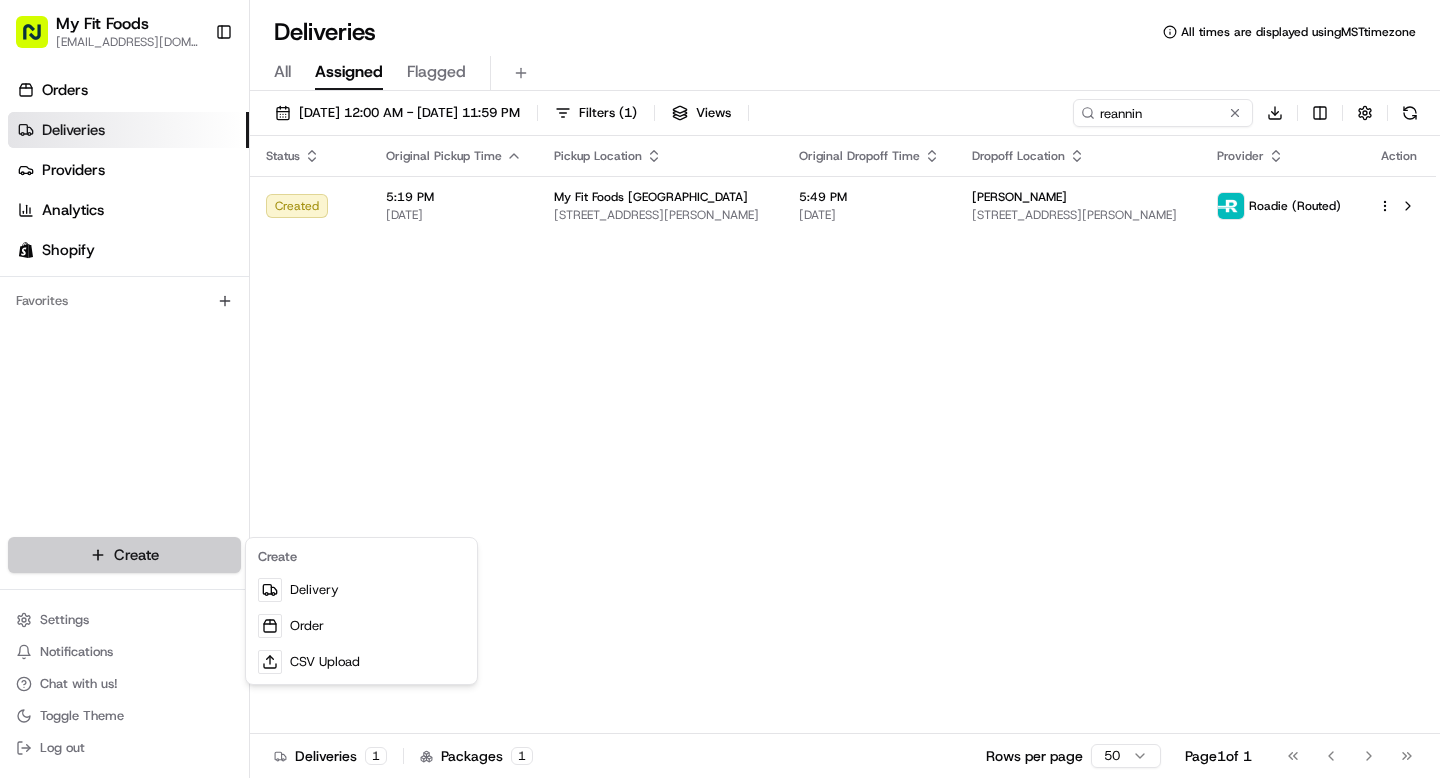 click on "My Fit Foods [EMAIL_ADDRESS][DOMAIN_NAME] Toggle Sidebar Orders Deliveries Providers Analytics Shopify Favorites Main Menu Members & Organization Organization Users Roles Preferences Customization Tracking Orchestration Automations Dispatch Strategy Optimization Strategy Locations Pickup Locations Dropoff Locations Shifts Billing Billing Refund Requests Integrations Notification Triggers Webhooks API Keys Request Logs Create Settings Notifications Chat with us! Toggle Theme Log out Deliveries All times are displayed using  MST  timezone All Assigned Flagged [DATE] 12:00 AM - [DATE] 11:59 PM Filters ( 1 ) Views reannin Download Status Original Pickup Time Pickup Location Original Dropoff Time Dropoff Location Provider Action Created 5:19 PM [DATE] My Fit Foods [GEOGRAPHIC_DATA] [STREET_ADDRESS][PERSON_NAME] 5:49 PM [DATE] Reannin Crane [STREET_ADDRESS][GEOGRAPHIC_DATA][PERSON_NAME] (Routed) Deliveries 1 Packages 1 Rows per page 50 Page  1  of   1 Go to first page" at bounding box center [720, 389] 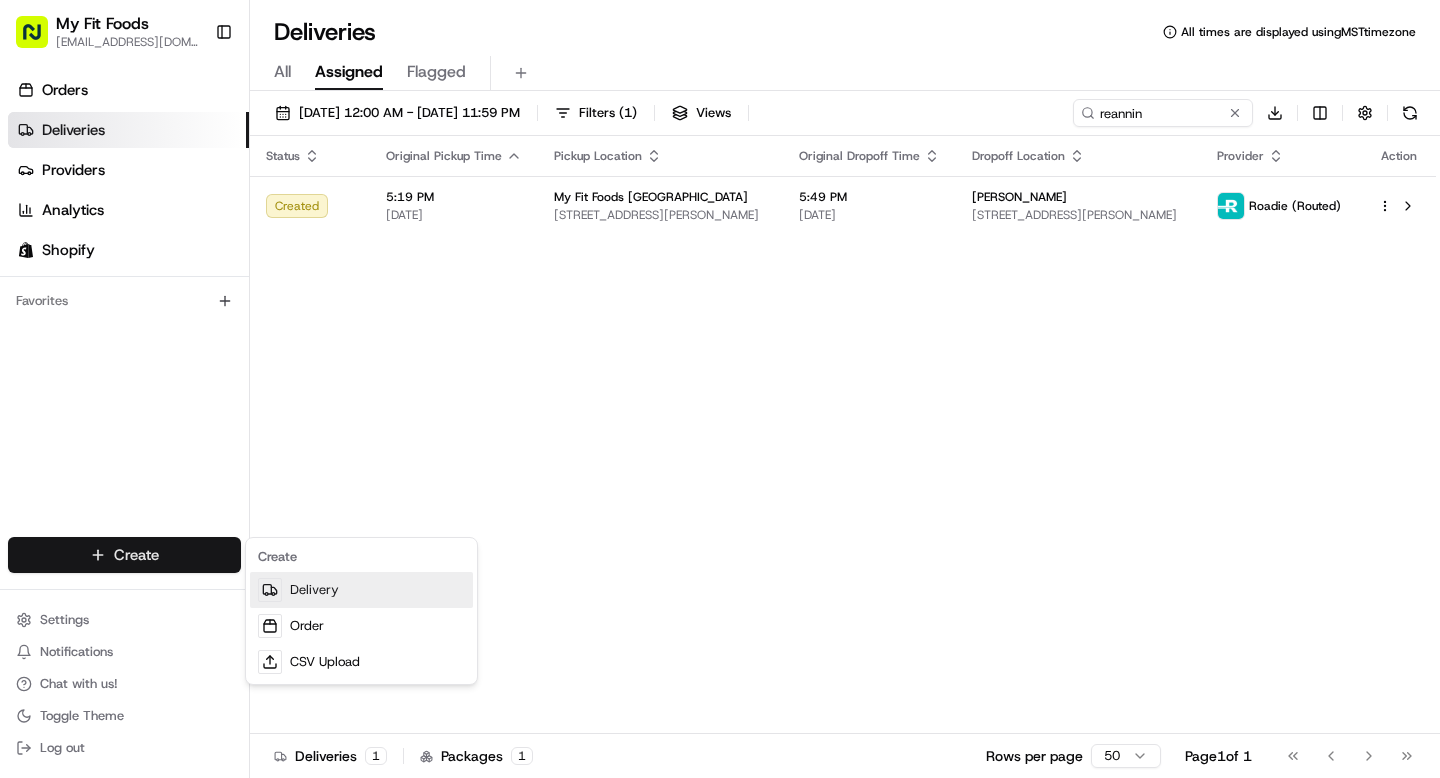 click on "Delivery" at bounding box center [361, 590] 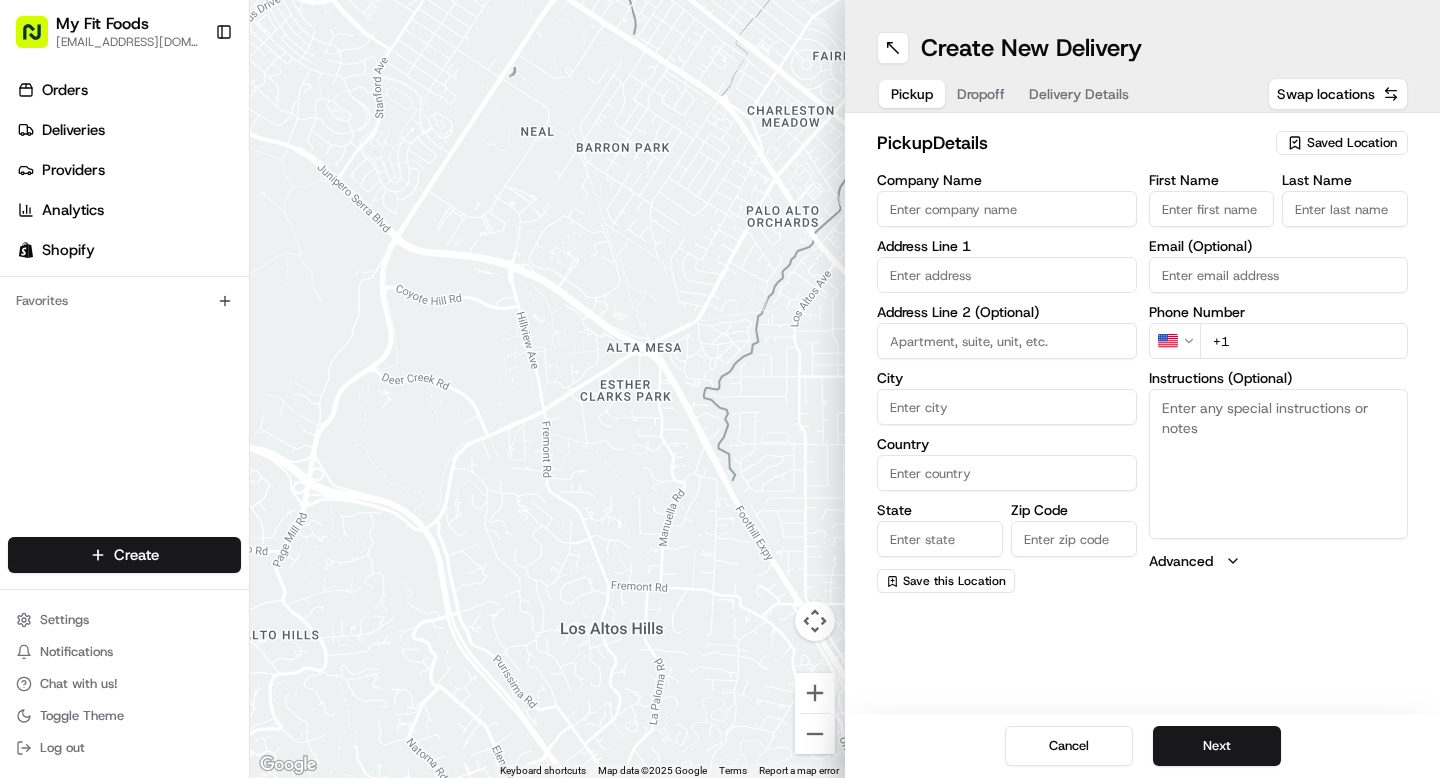 click on "Saved Location" at bounding box center (1352, 143) 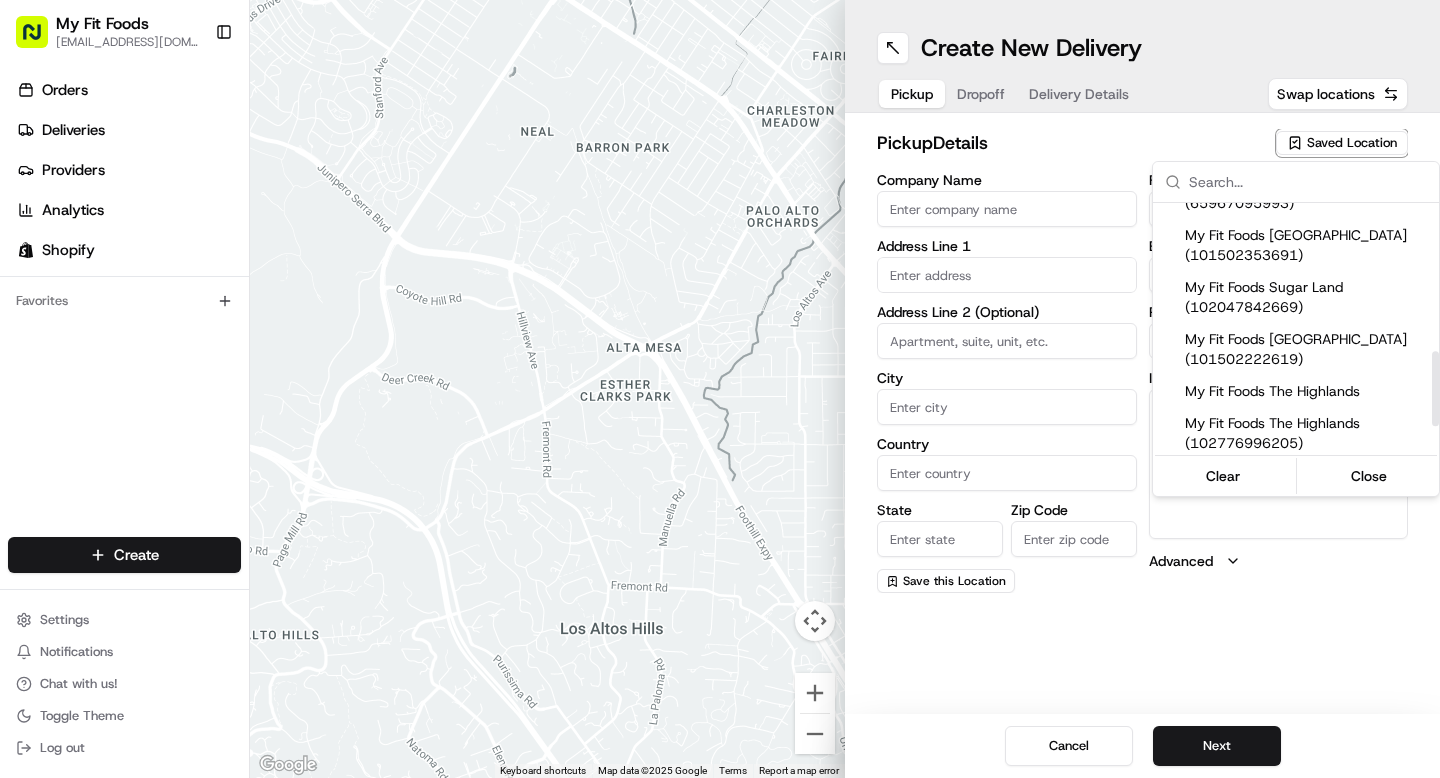 scroll, scrollTop: 481, scrollLeft: 0, axis: vertical 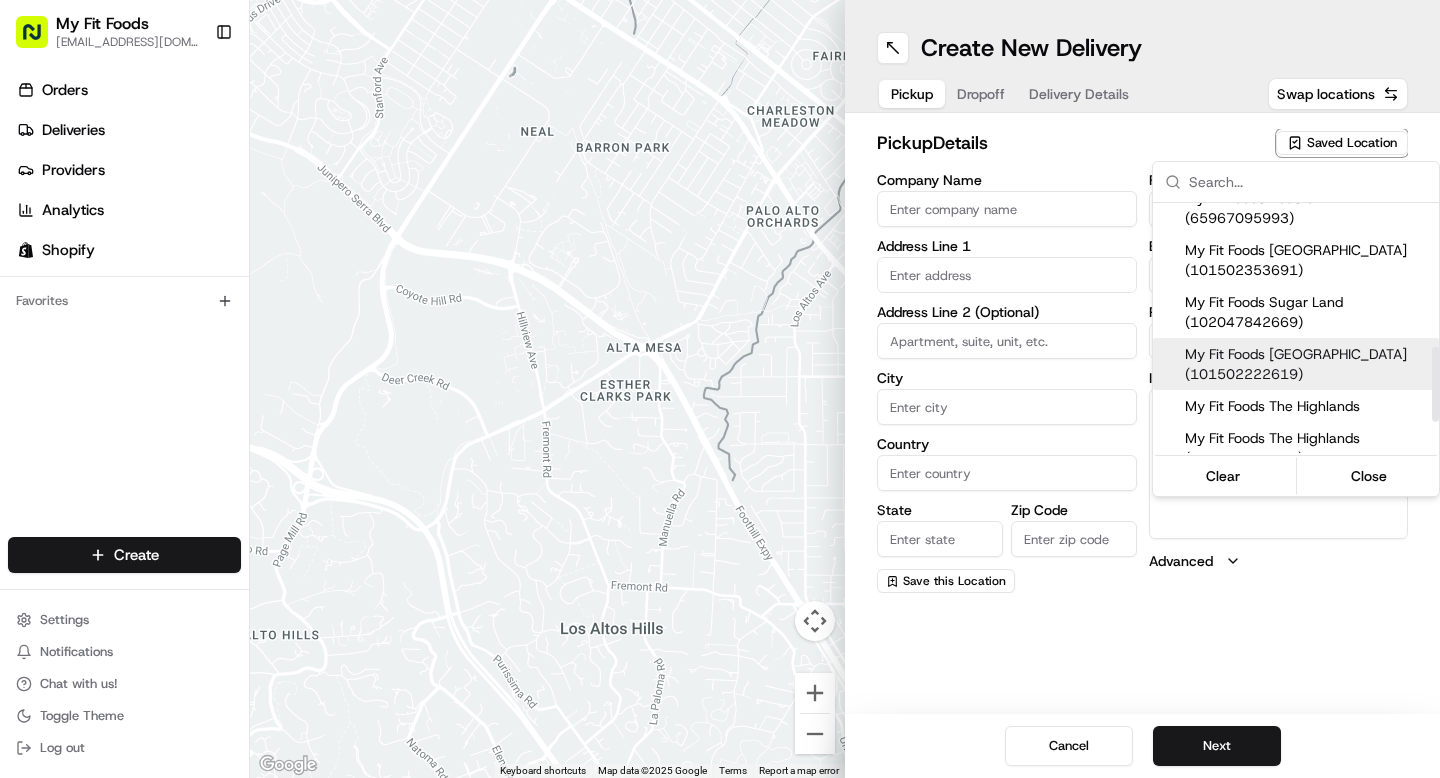 click on "My Fit Foods [GEOGRAPHIC_DATA] (101502222619)" at bounding box center [1308, 364] 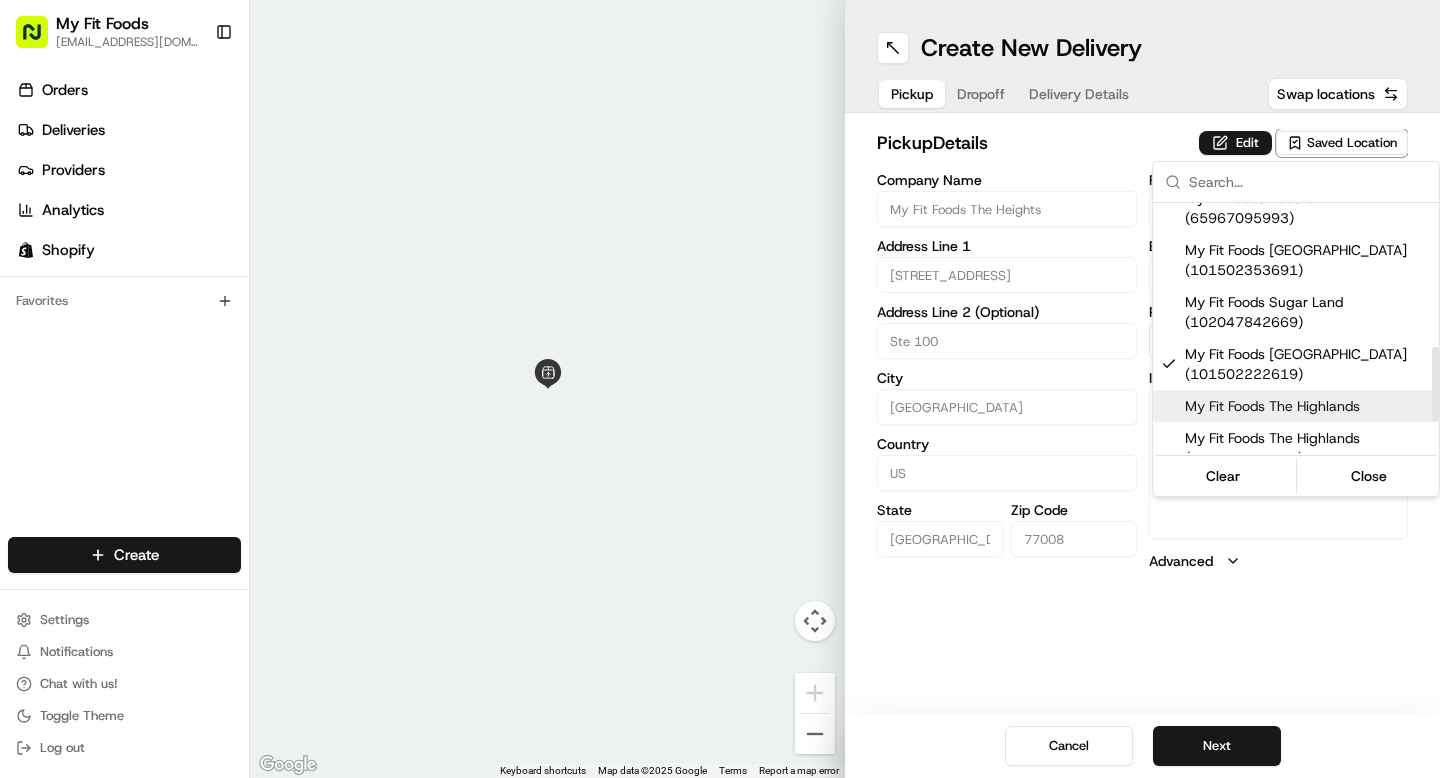 click on "My Fit Foods [EMAIL_ADDRESS][DOMAIN_NAME] Toggle Sidebar Orders Deliveries Providers Analytics Shopify Favorites Main Menu Members & Organization Organization Users Roles Preferences Customization Tracking Orchestration Automations Dispatch Strategy Optimization Strategy Locations Pickup Locations Dropoff Locations Shifts Billing Billing Refund Requests Integrations Notification Triggers Webhooks API Keys Request Logs Create Settings Notifications Chat with us! Toggle Theme Log out ← Move left → Move right ↑ Move up ↓ Move down + Zoom in - Zoom out Home Jump left by 75% End Jump right by 75% Page Up Jump up by 75% Page Down Jump down by 75% Keyboard shortcuts Map Data Map data ©2025 Google Map data ©2025 Google 2 m  Click to toggle between metric and imperial units Terms Report a map error Create New Delivery Pickup Dropoff Delivery Details Swap locations pickup  Details  Edit Saved Location Company Name My Fit Foods The Heights Address Line 1 [STREET_ADDRESS] Address Line 2 (Optional)" at bounding box center (720, 389) 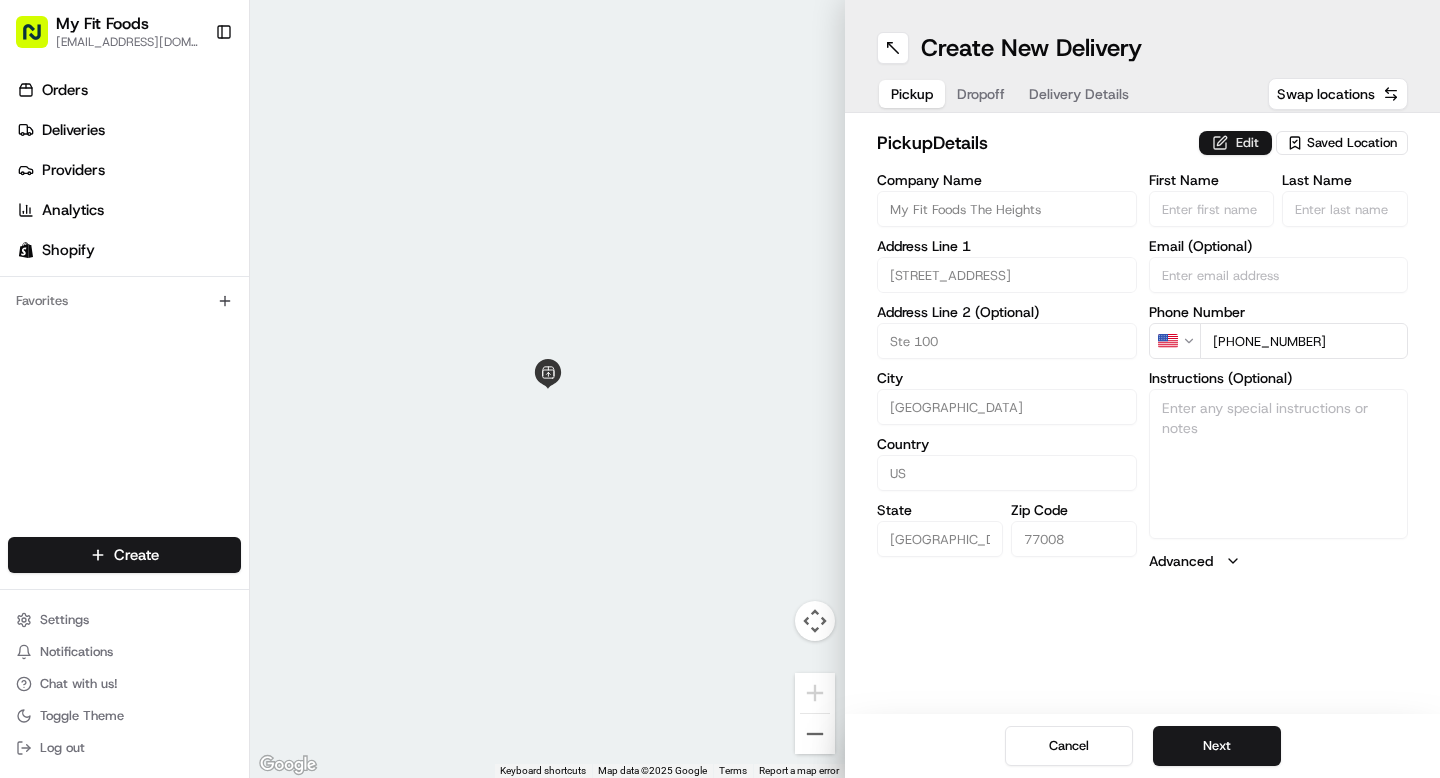 click on "Edit" at bounding box center [1235, 143] 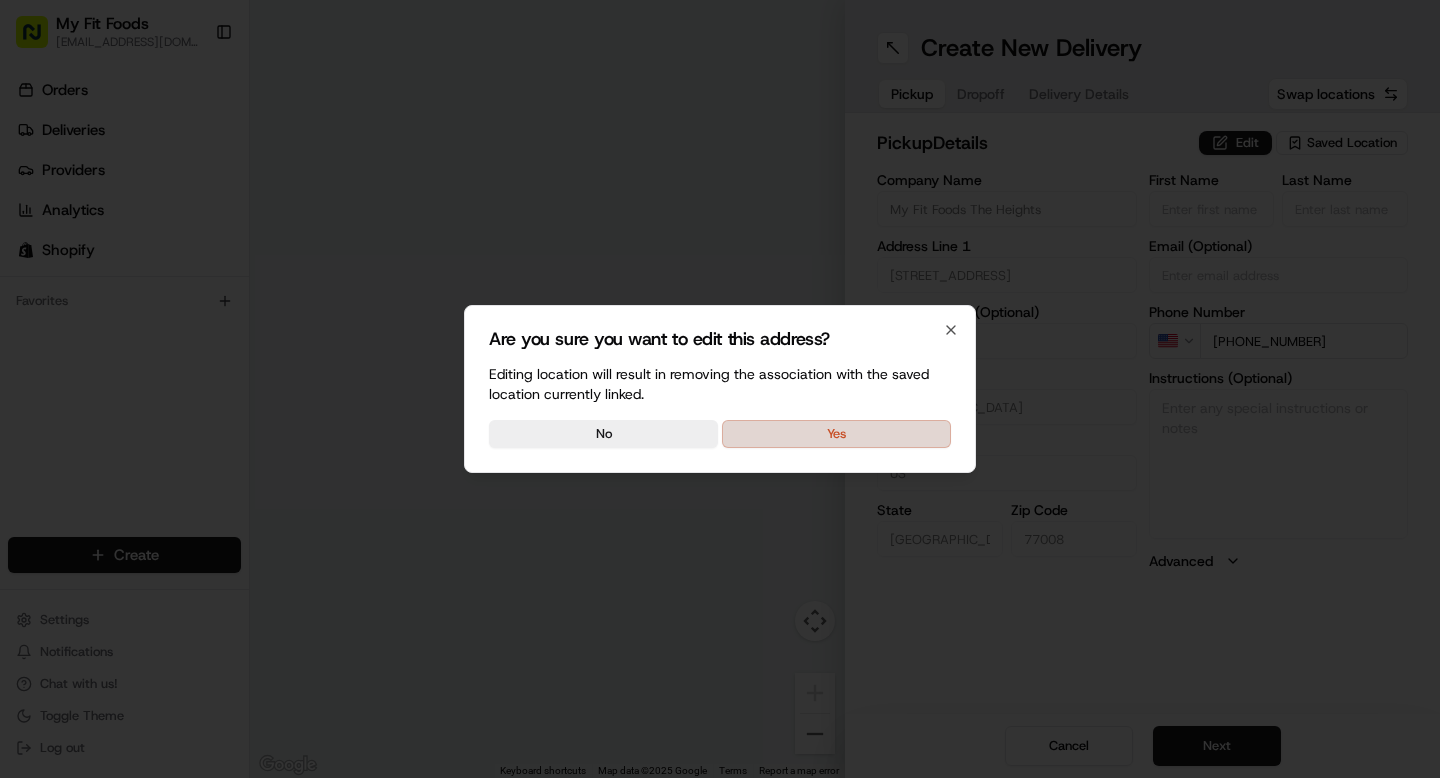 click on "Yes" at bounding box center (836, 434) 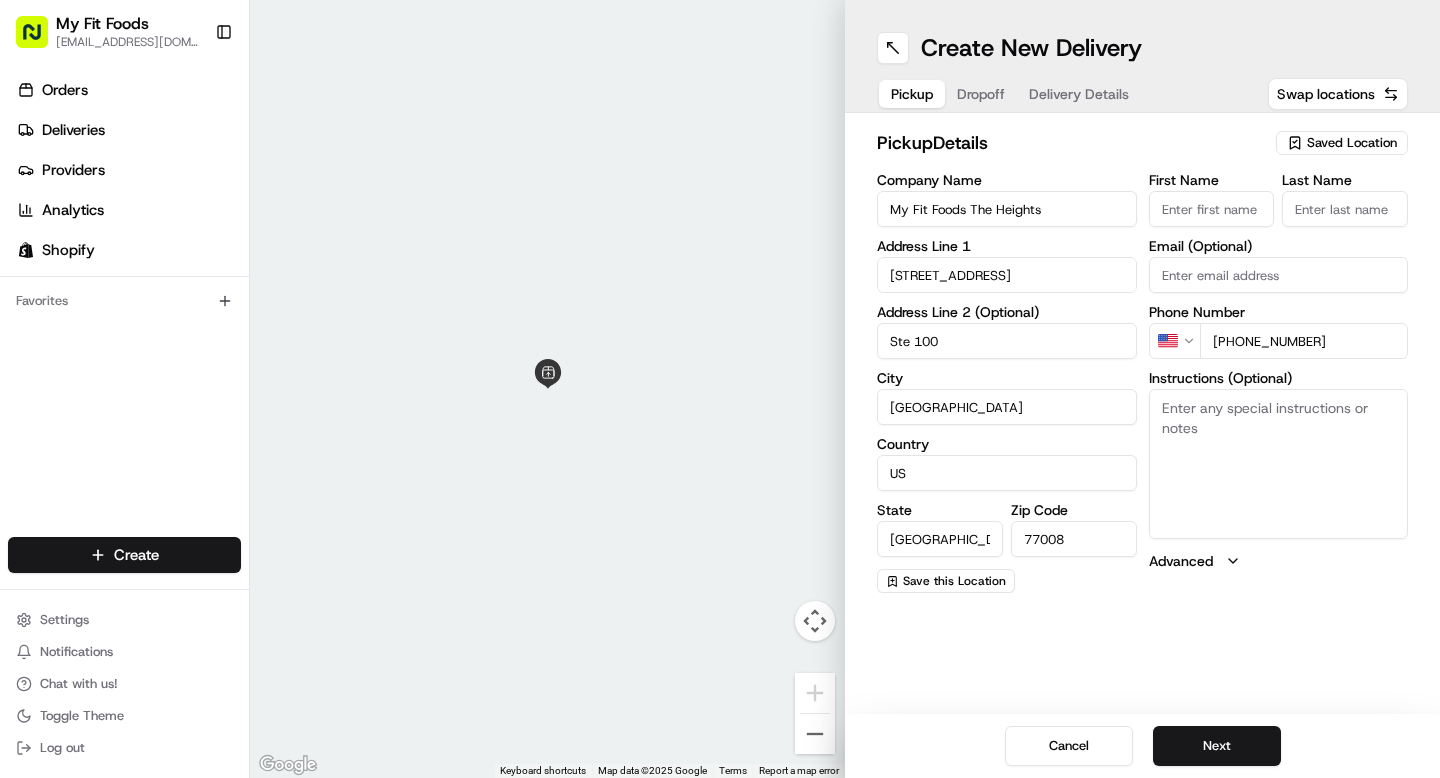 click on "Instructions (Optional)" at bounding box center [1279, 464] 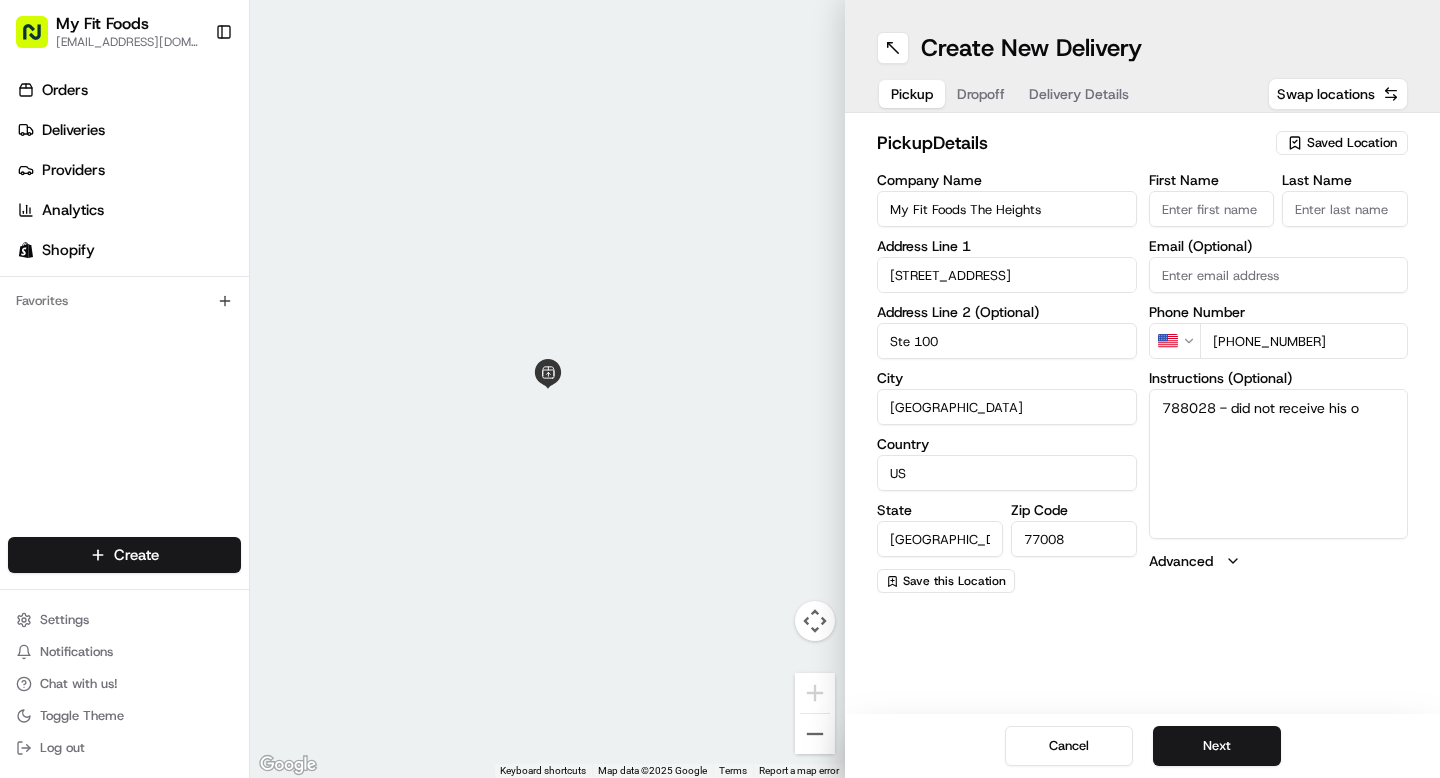 drag, startPoint x: 1368, startPoint y: 410, endPoint x: 1233, endPoint y: 407, distance: 135.03333 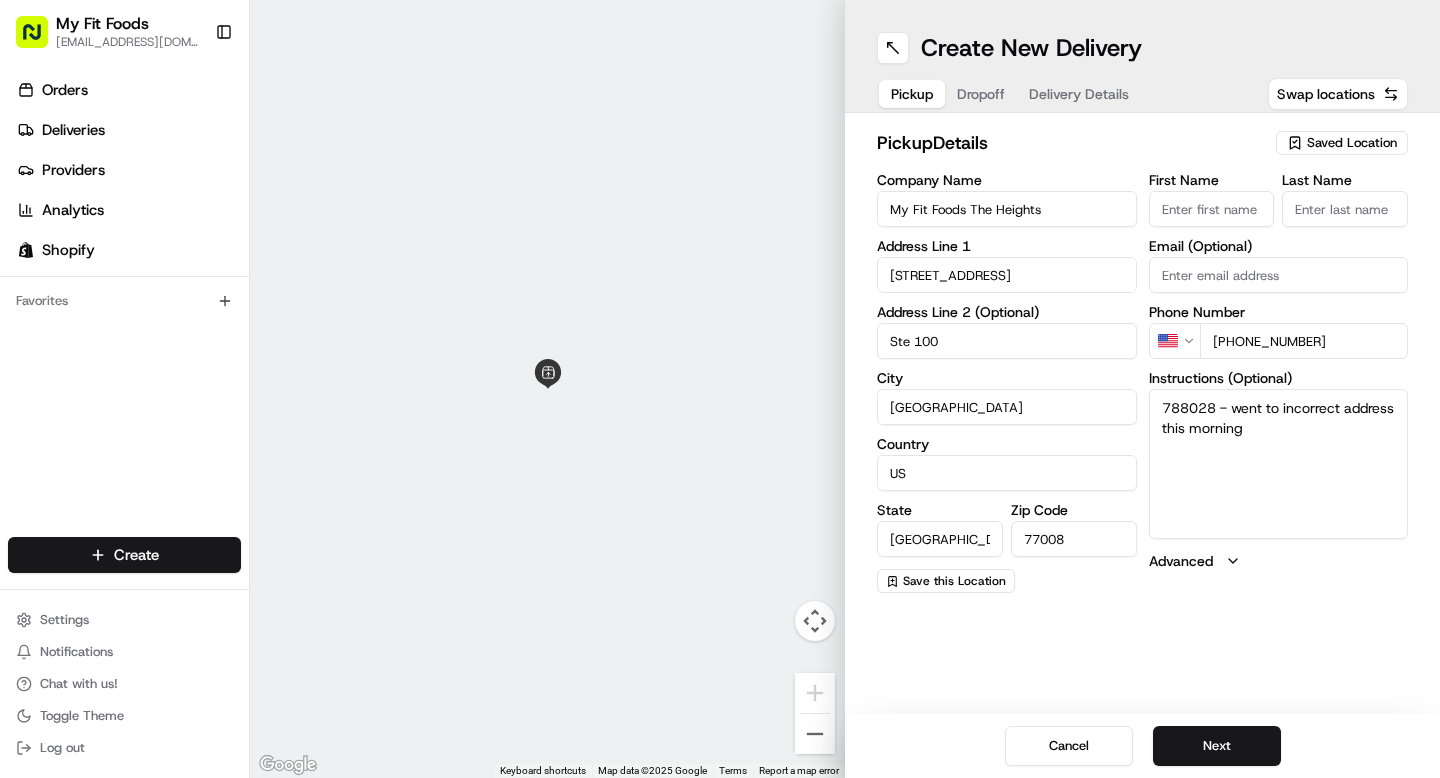 drag, startPoint x: 1336, startPoint y: 435, endPoint x: 1126, endPoint y: 410, distance: 211.48286 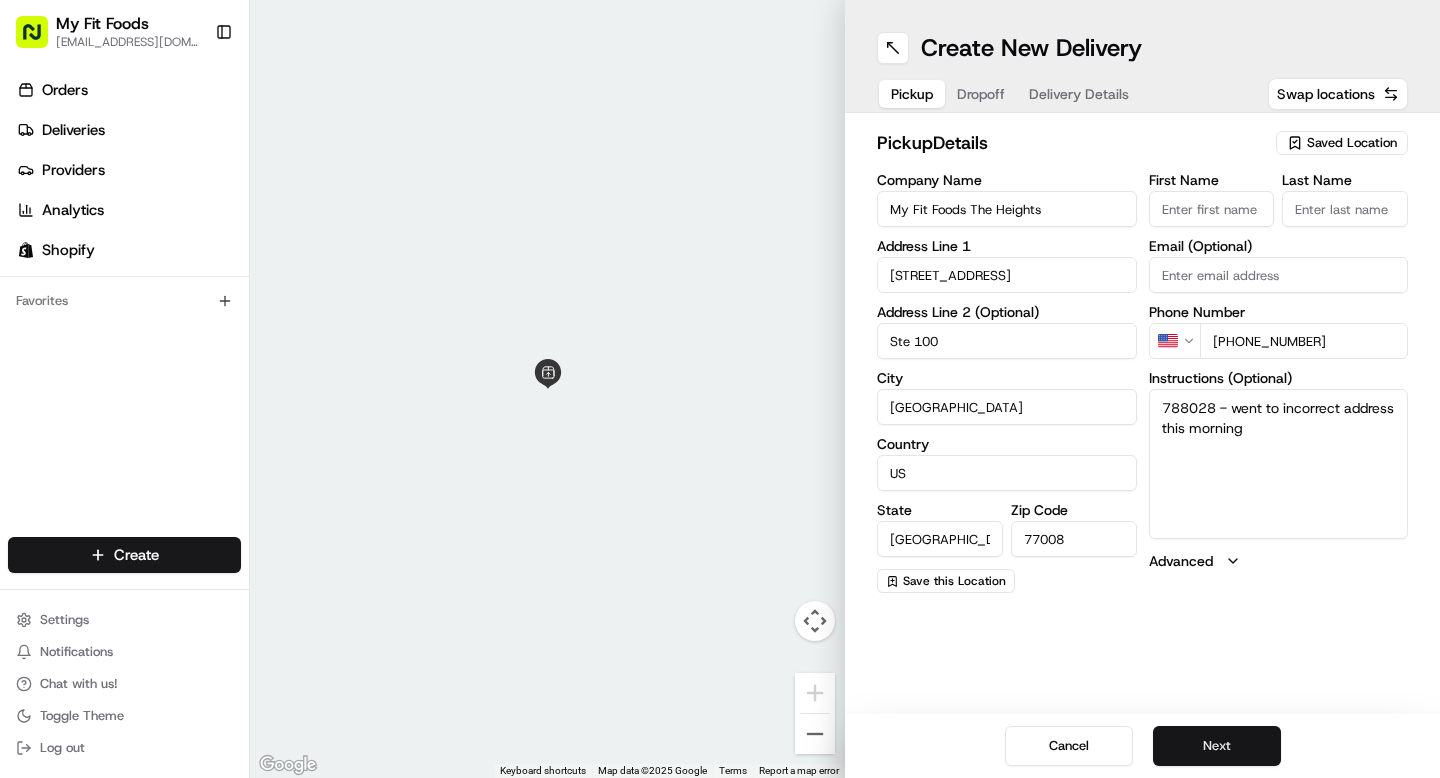 type on "788028 - went to incorrect address this morning" 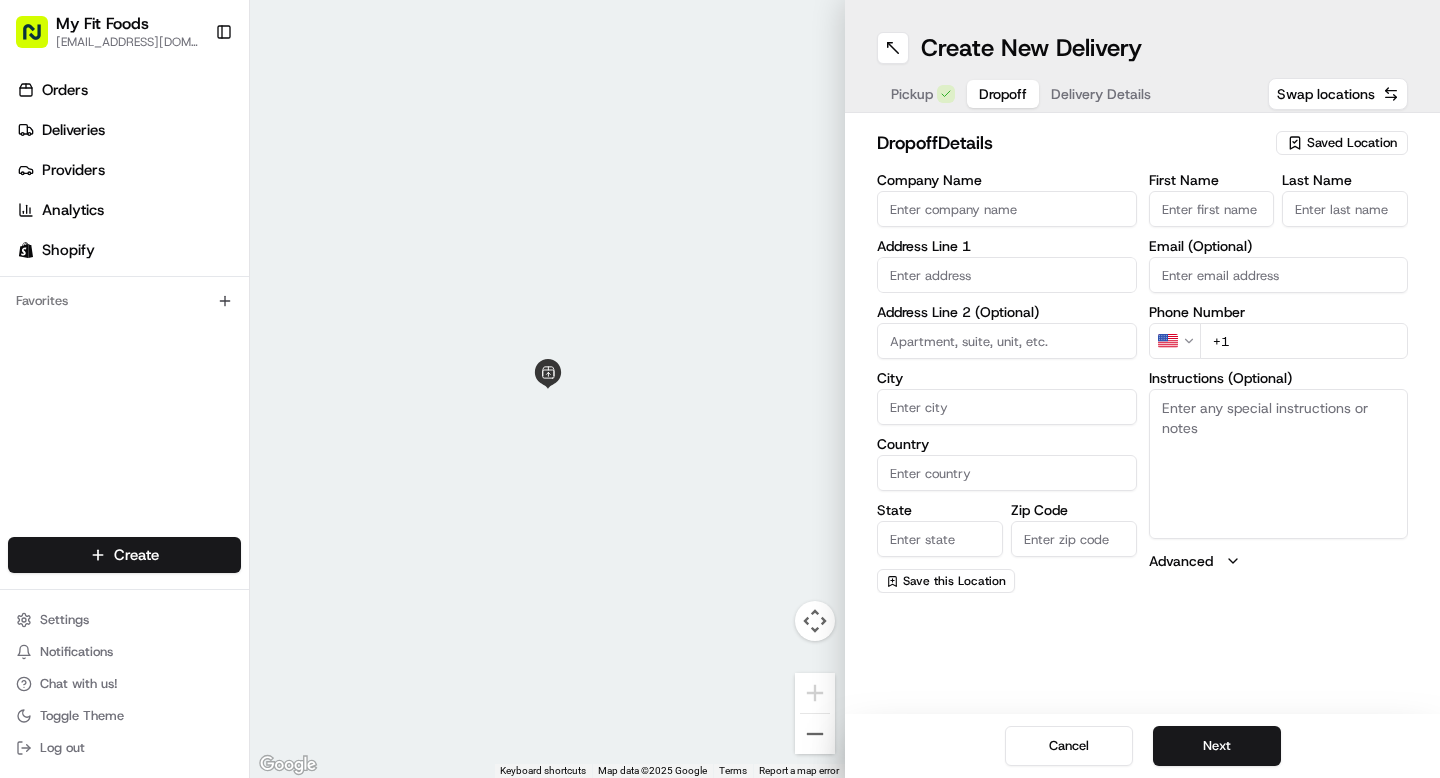 click on "Instructions (Optional)" at bounding box center [1279, 464] 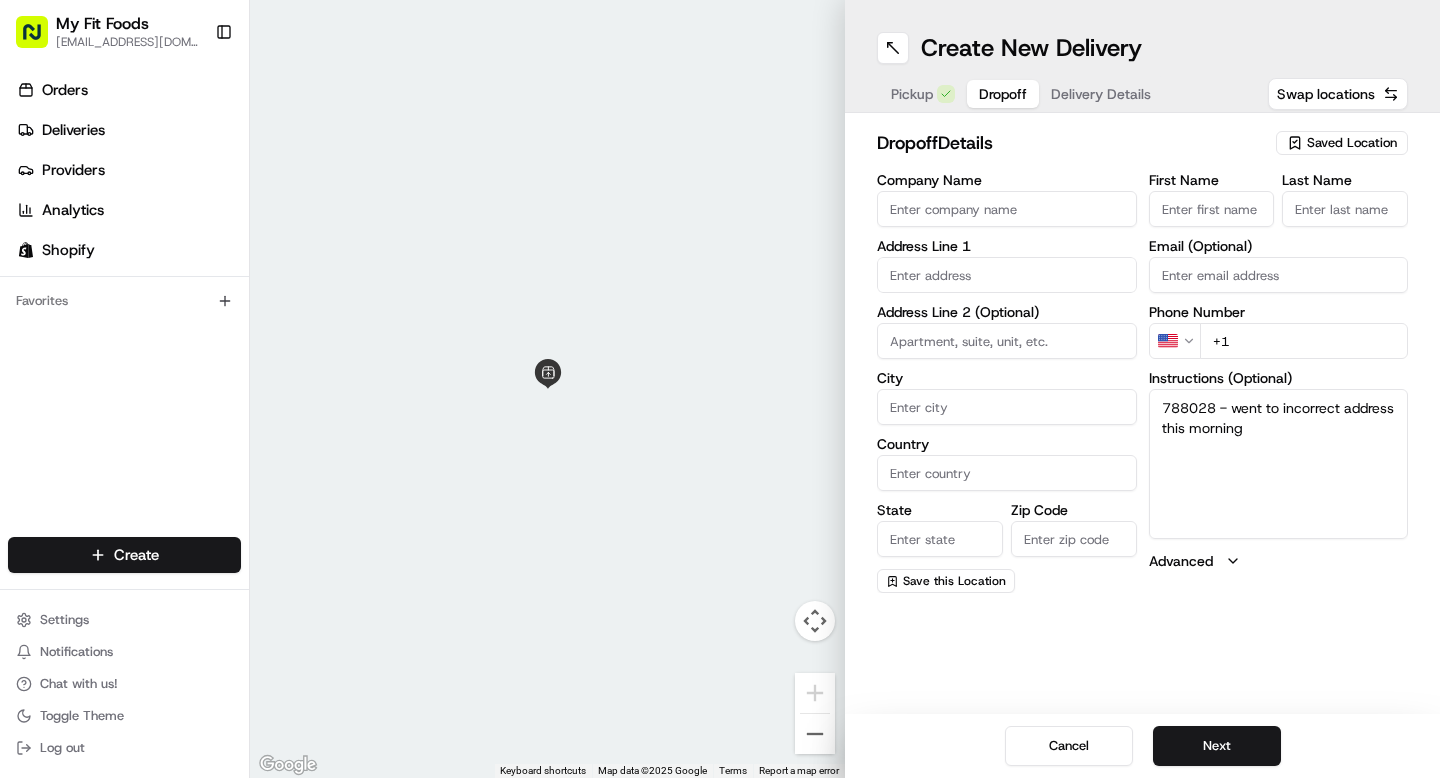 type on "788028 - went to incorrect address this morning" 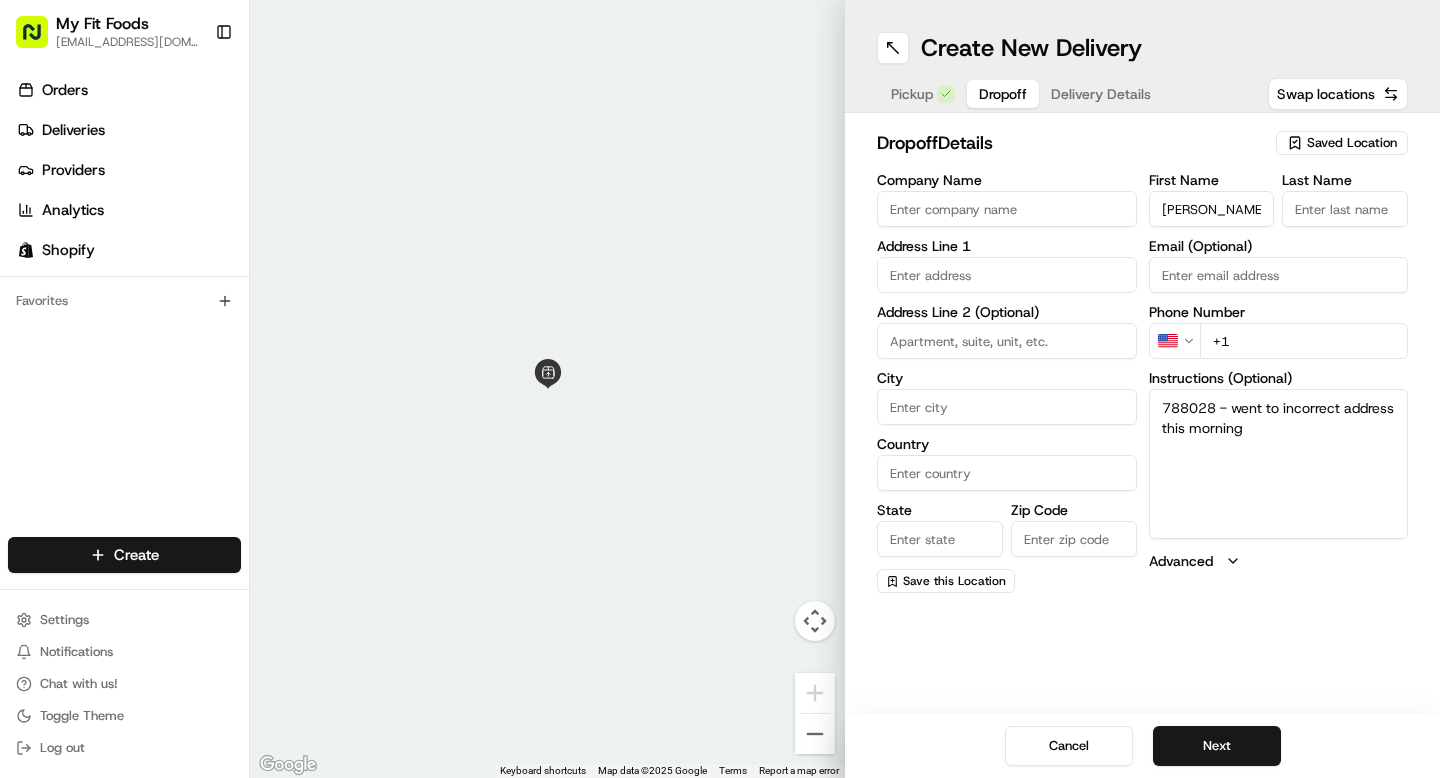 type on "[PERSON_NAME]" 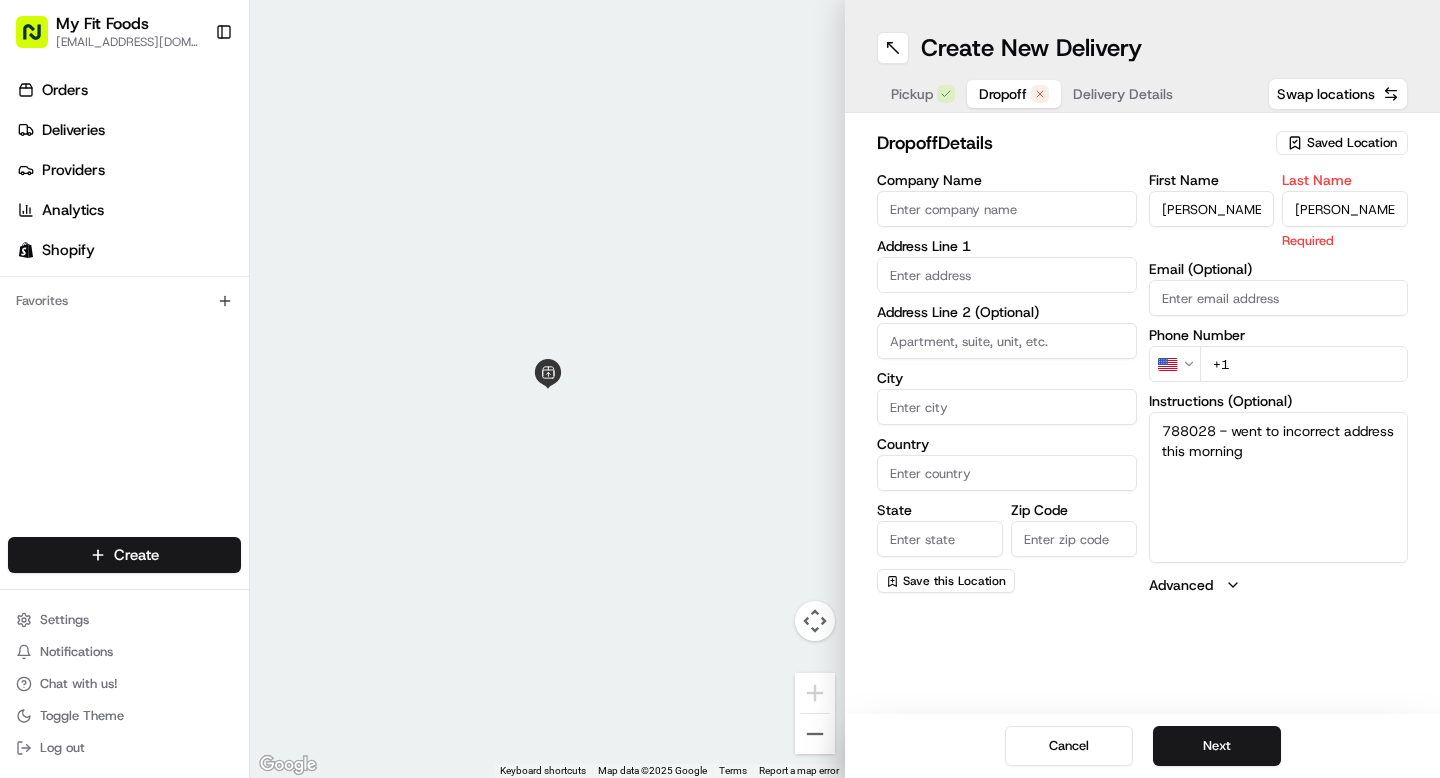 type on "[PERSON_NAME]" 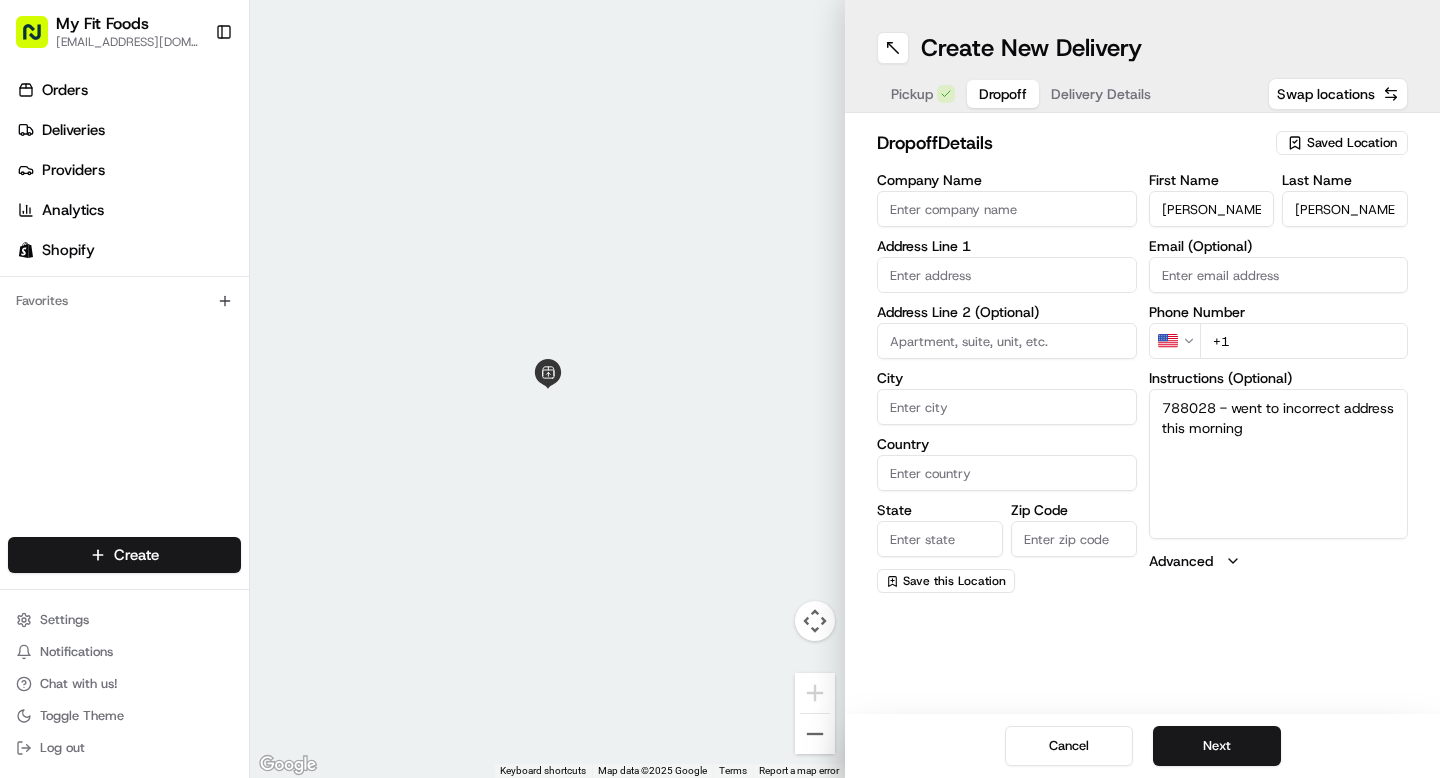 click on "First Name [PERSON_NAME] Last Name [PERSON_NAME] Email (Optional) Phone Number US +1 Instructions (Optional) 788028 - went to incorrect address this morning Advanced" at bounding box center [1279, 383] 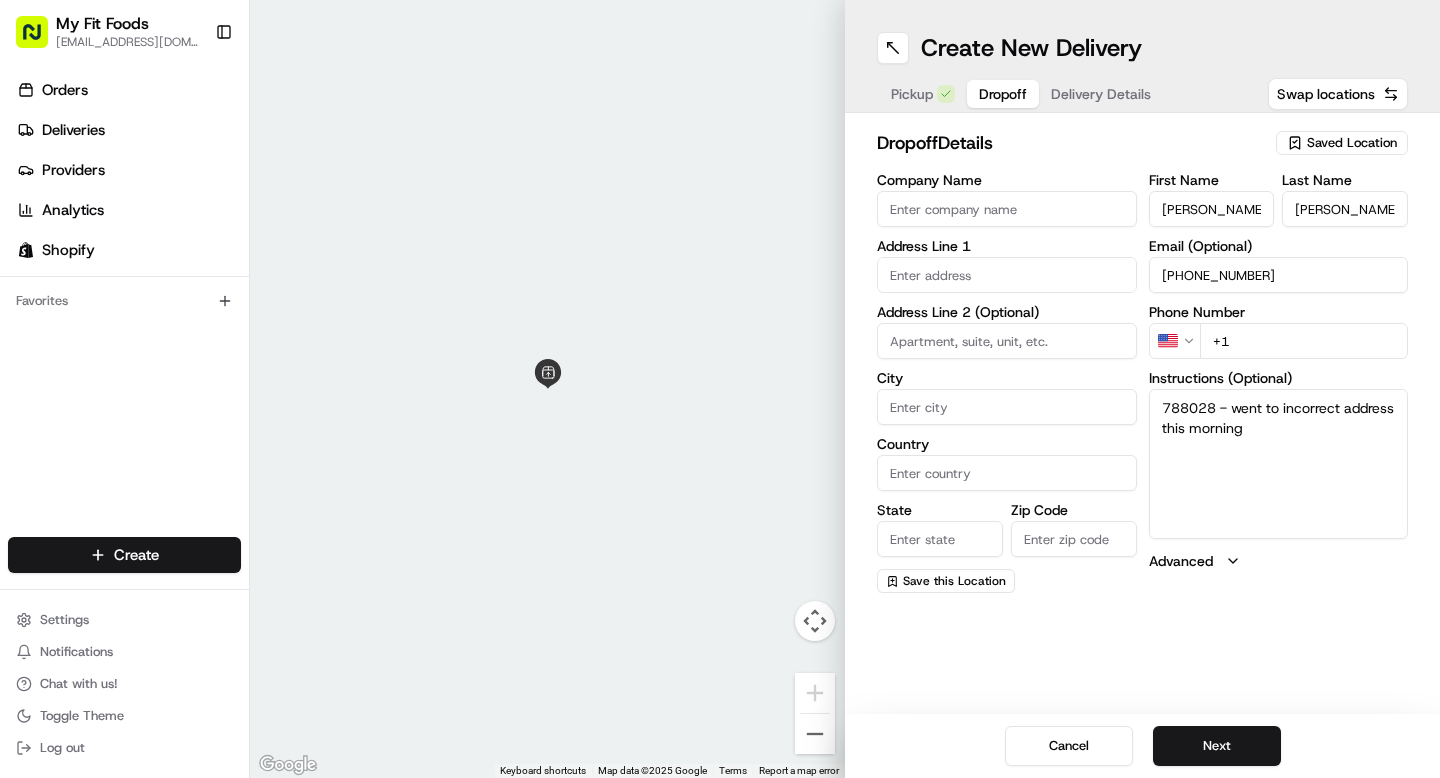 drag, startPoint x: 1310, startPoint y: 268, endPoint x: 960, endPoint y: 281, distance: 350.24133 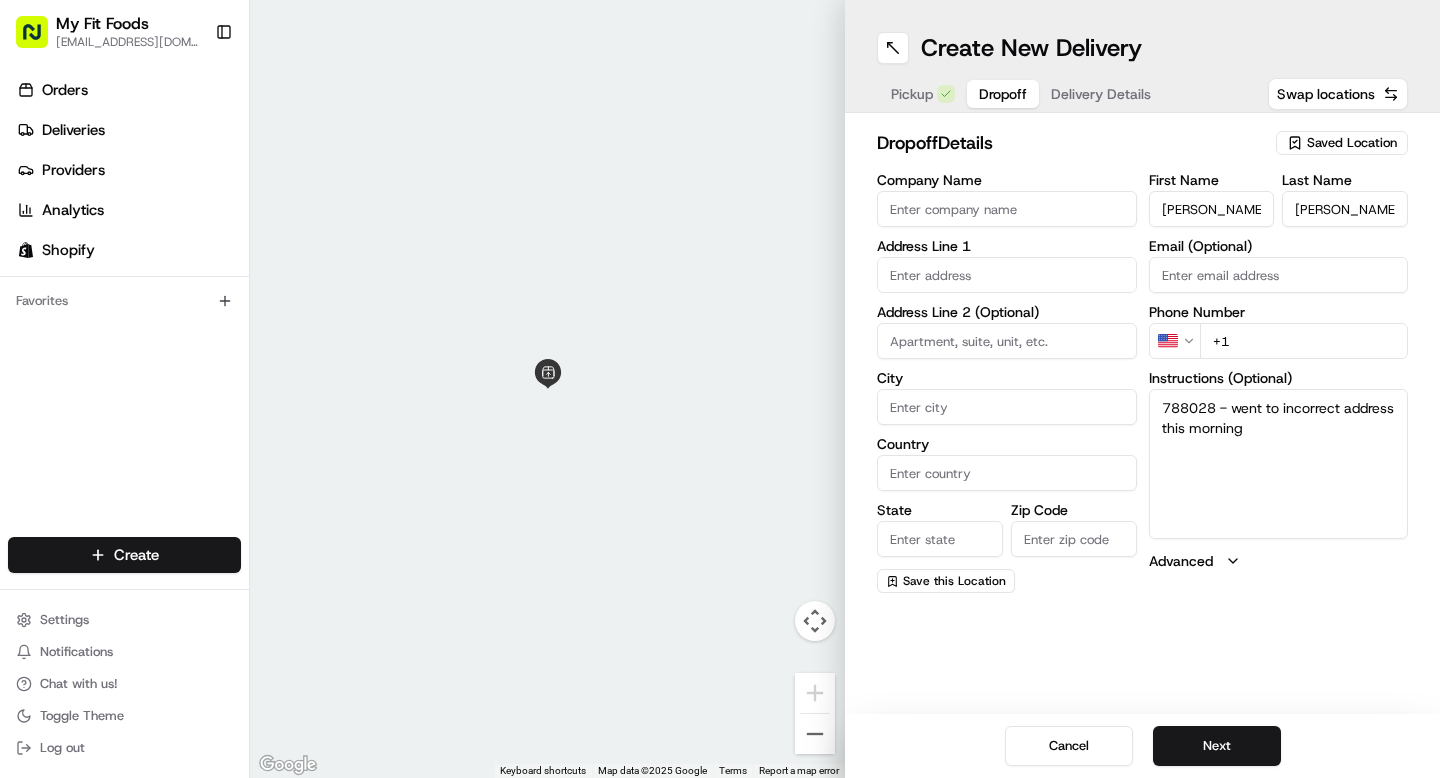 drag, startPoint x: 1274, startPoint y: 331, endPoint x: 1259, endPoint y: 328, distance: 15.297058 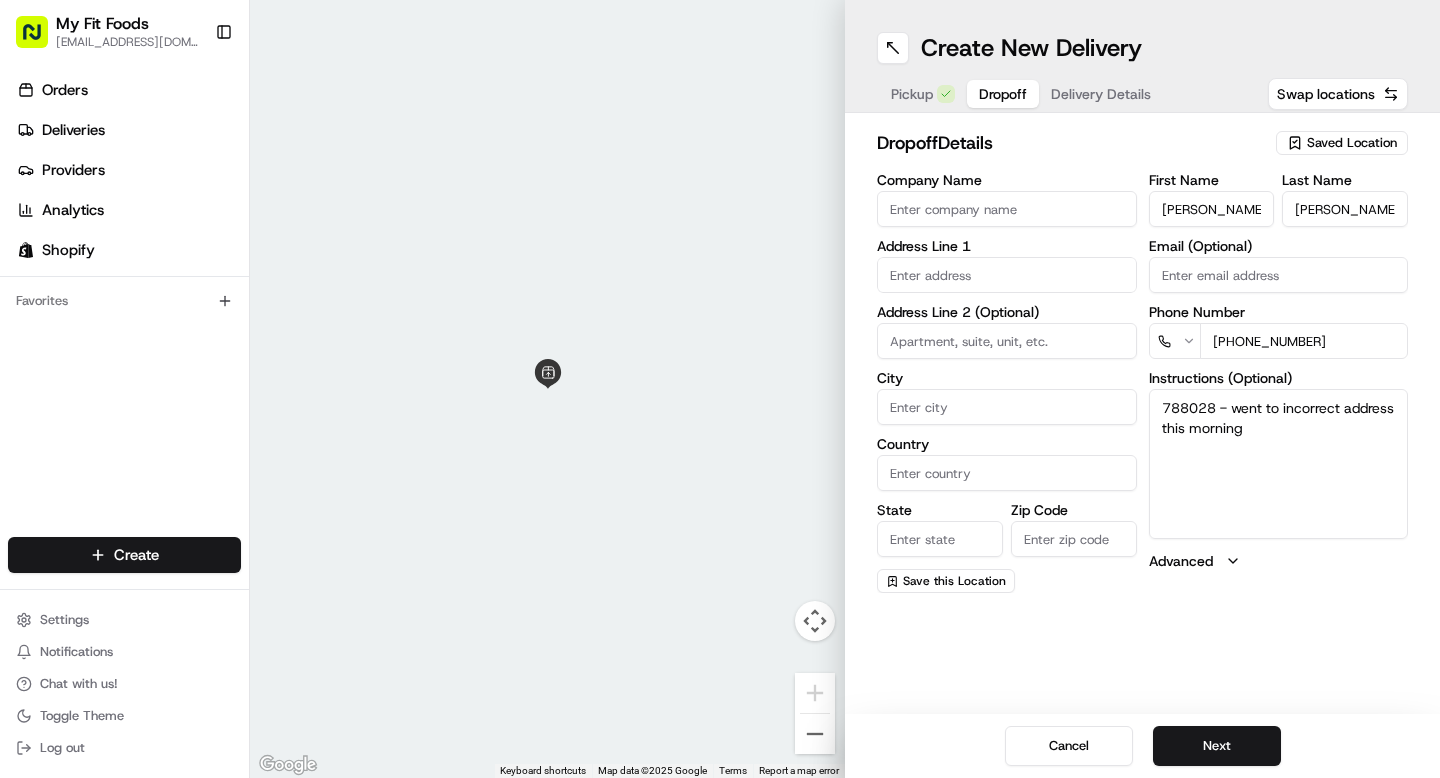 click on "[PHONE_NUMBER]" at bounding box center (1304, 341) 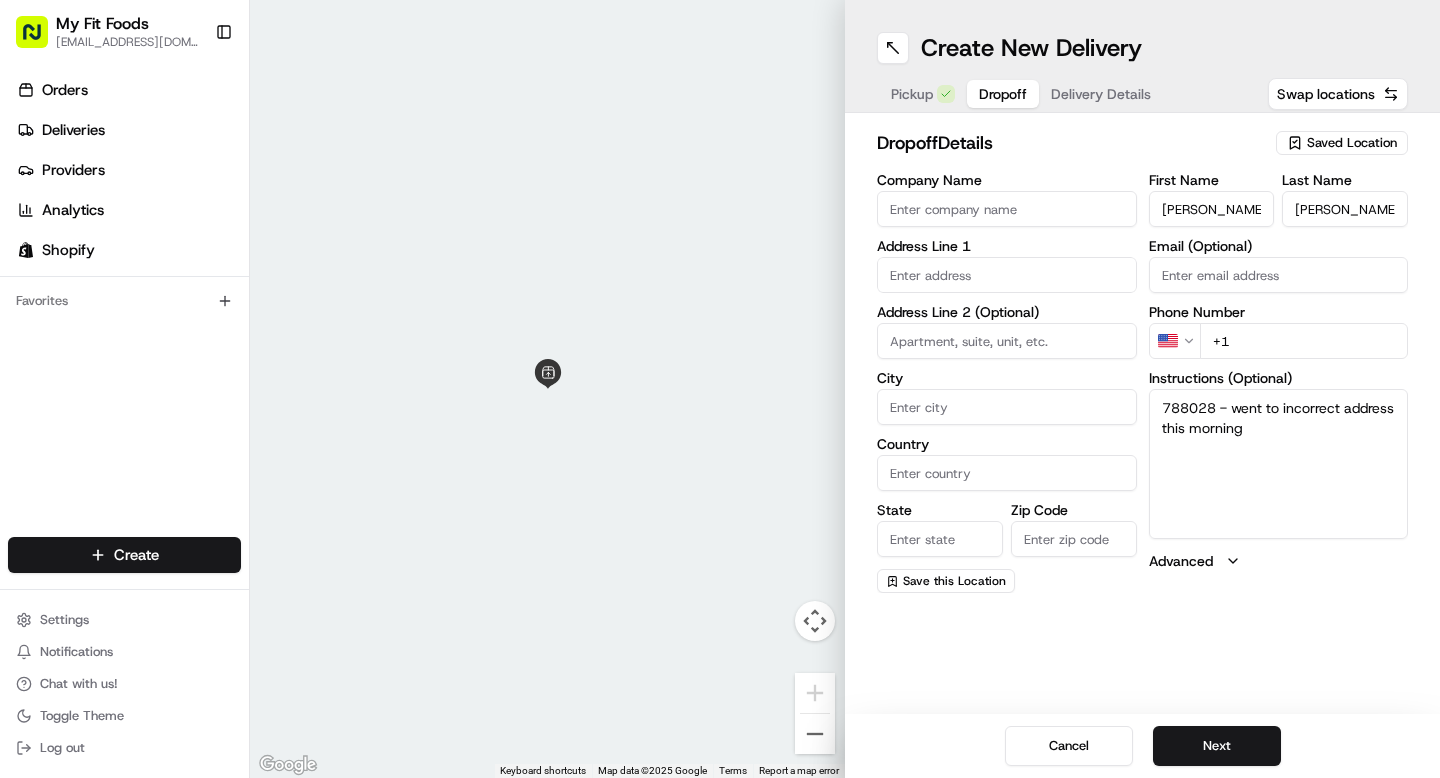 paste on "[PHONE_NUMBER]" 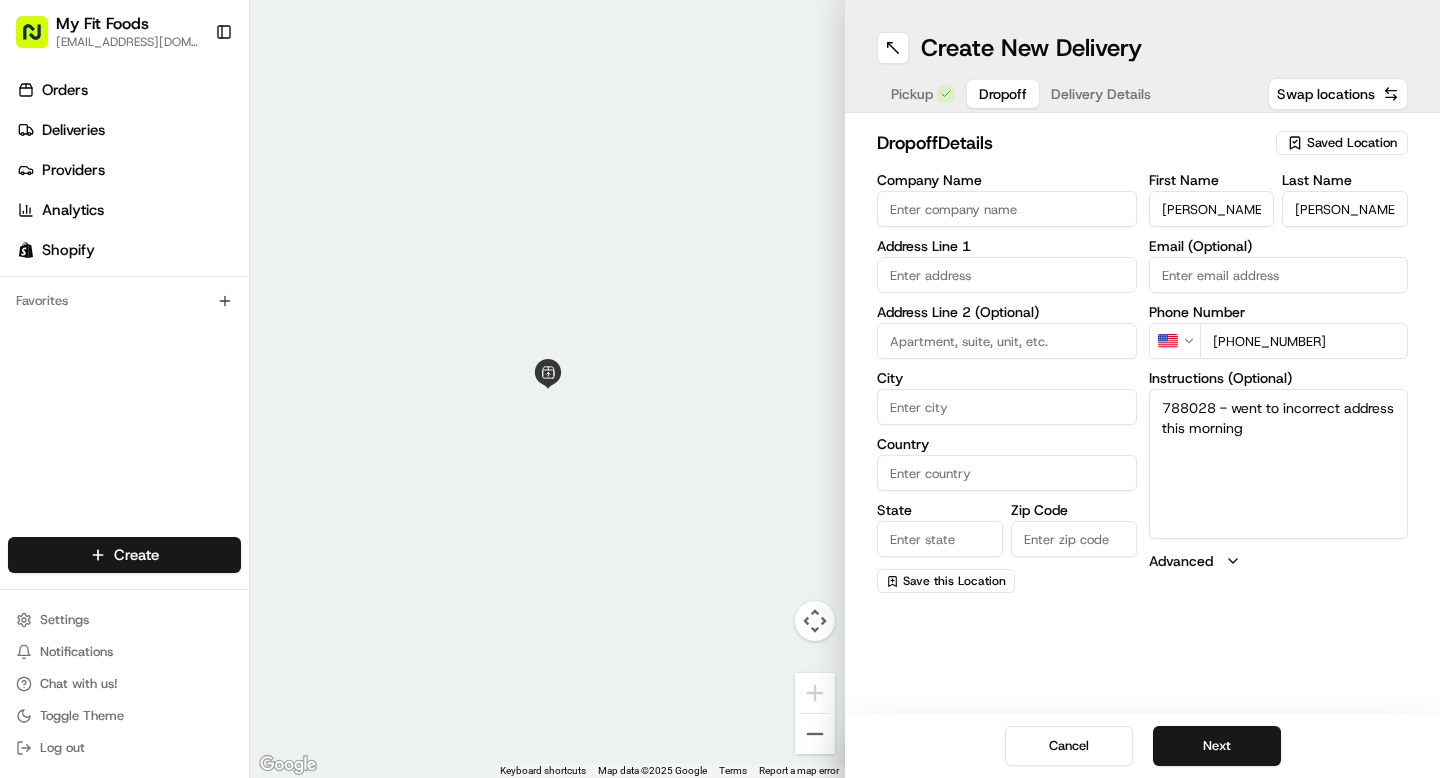 type on "[PHONE_NUMBER]" 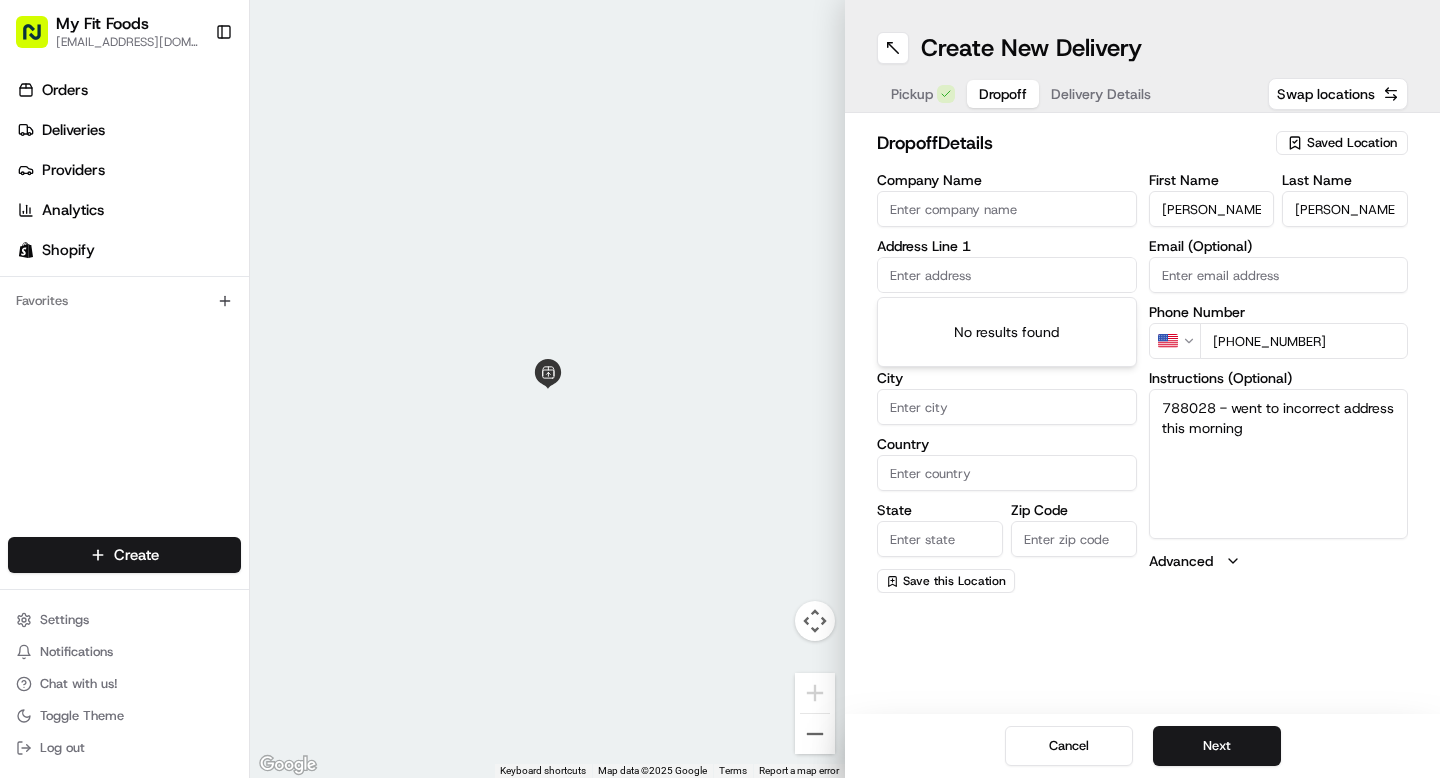 click at bounding box center (1007, 275) 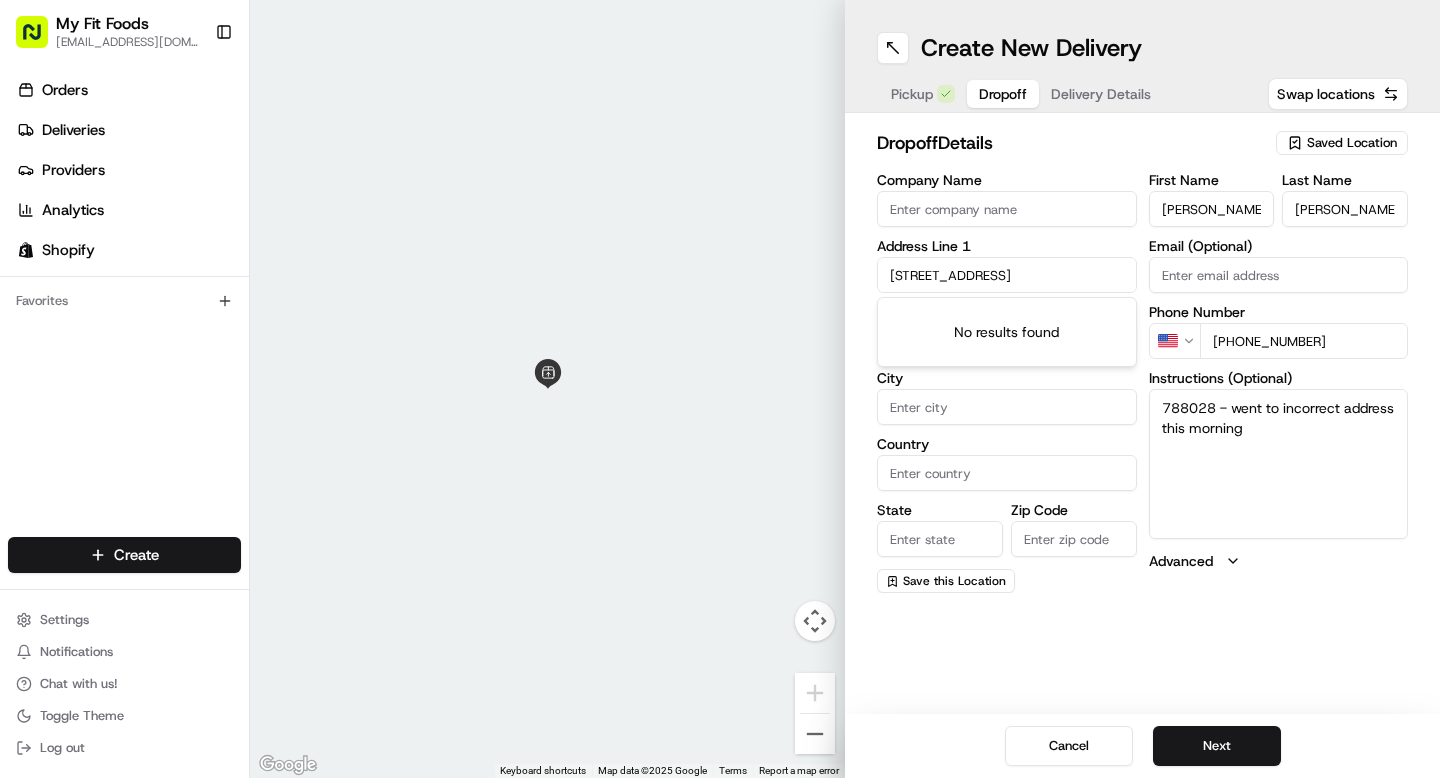 scroll, scrollTop: 0, scrollLeft: 42, axis: horizontal 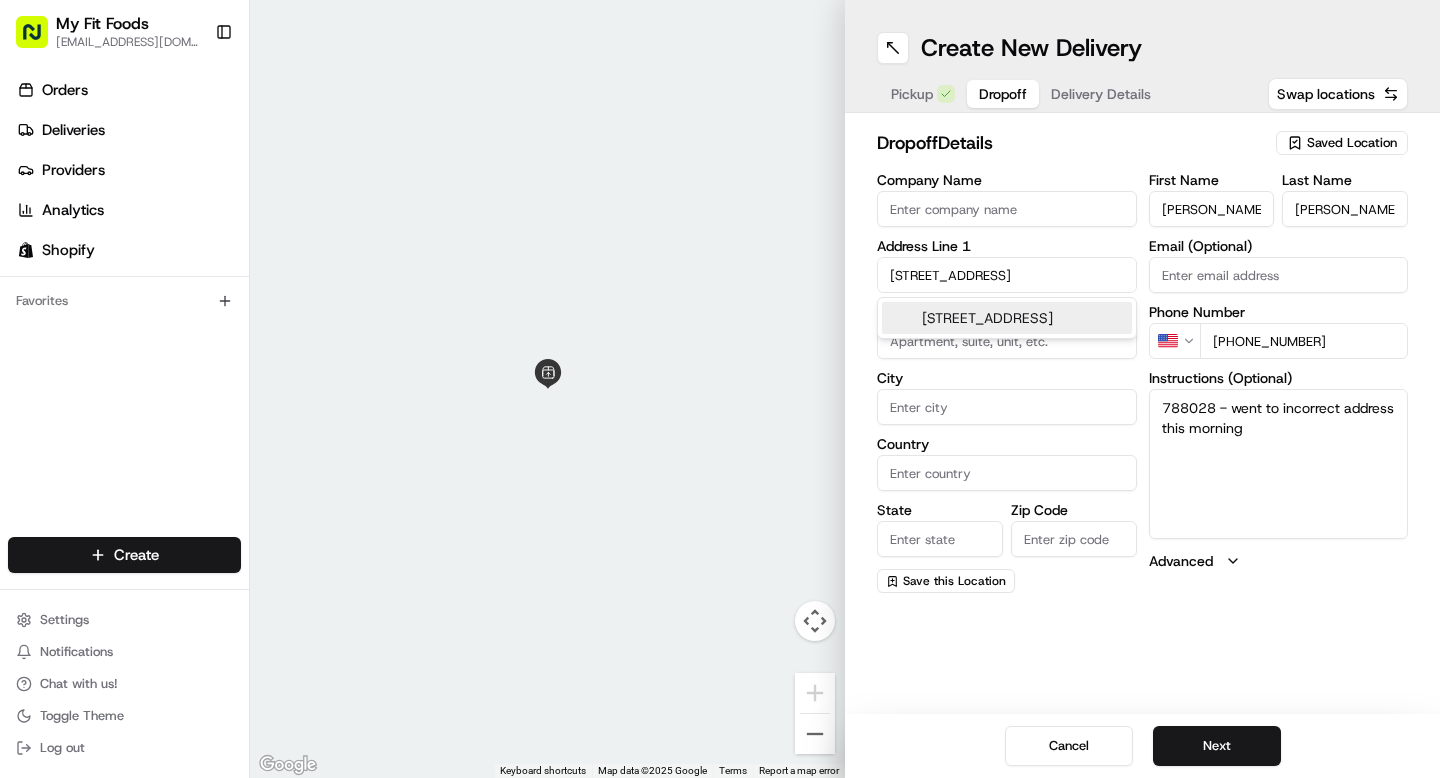 click on "[STREET_ADDRESS]" at bounding box center (1007, 318) 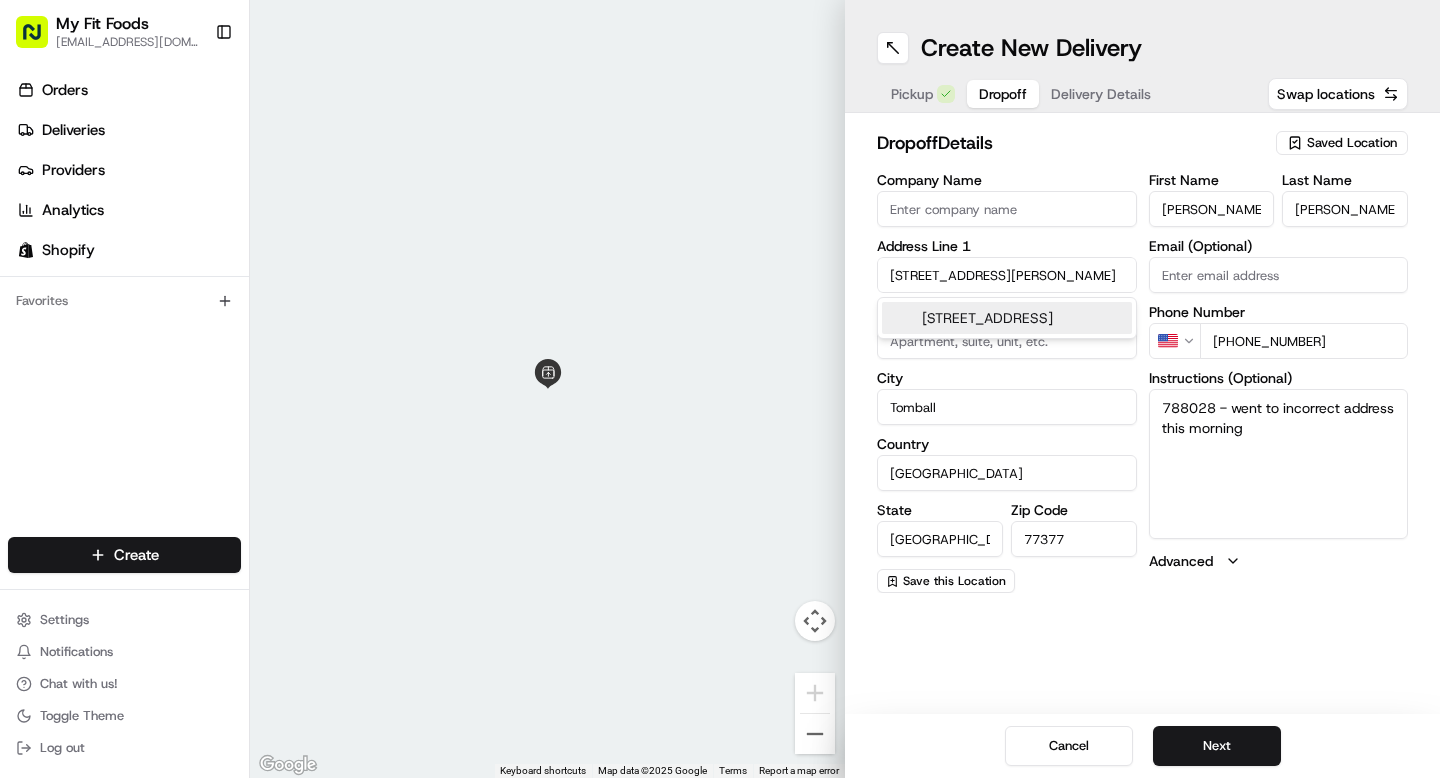 type on "[STREET_ADDRESS]" 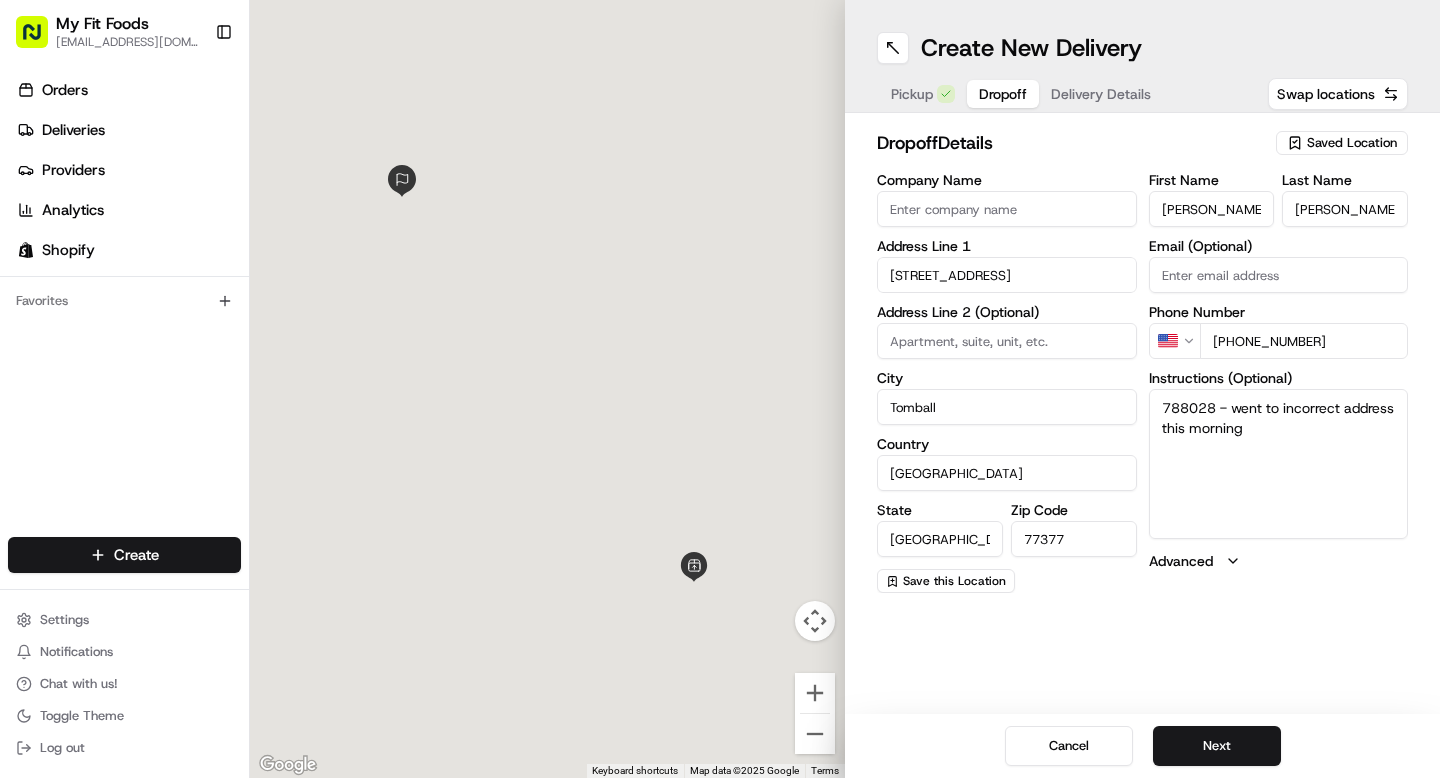 scroll, scrollTop: 0, scrollLeft: 0, axis: both 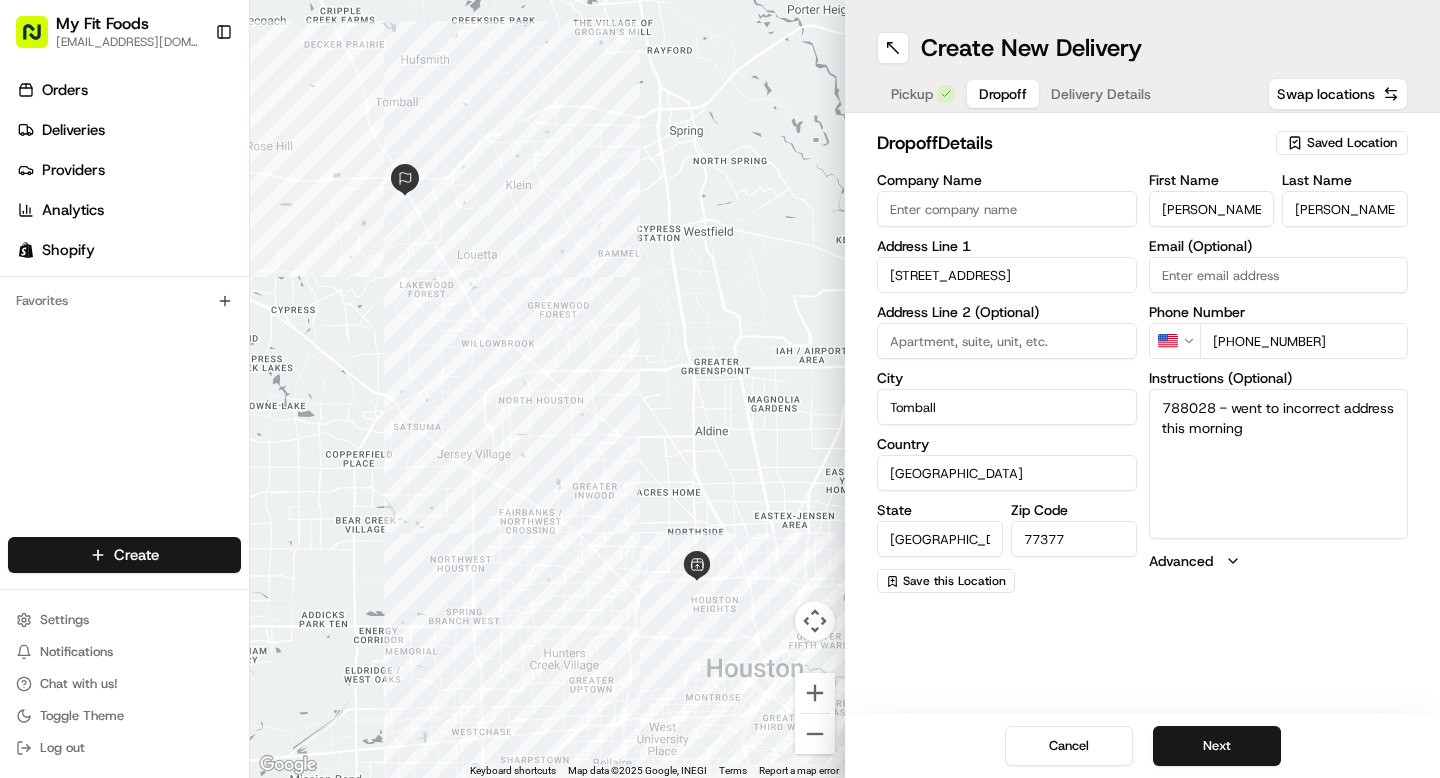 click on "788028 - went to incorrect address this morning" at bounding box center [1279, 464] 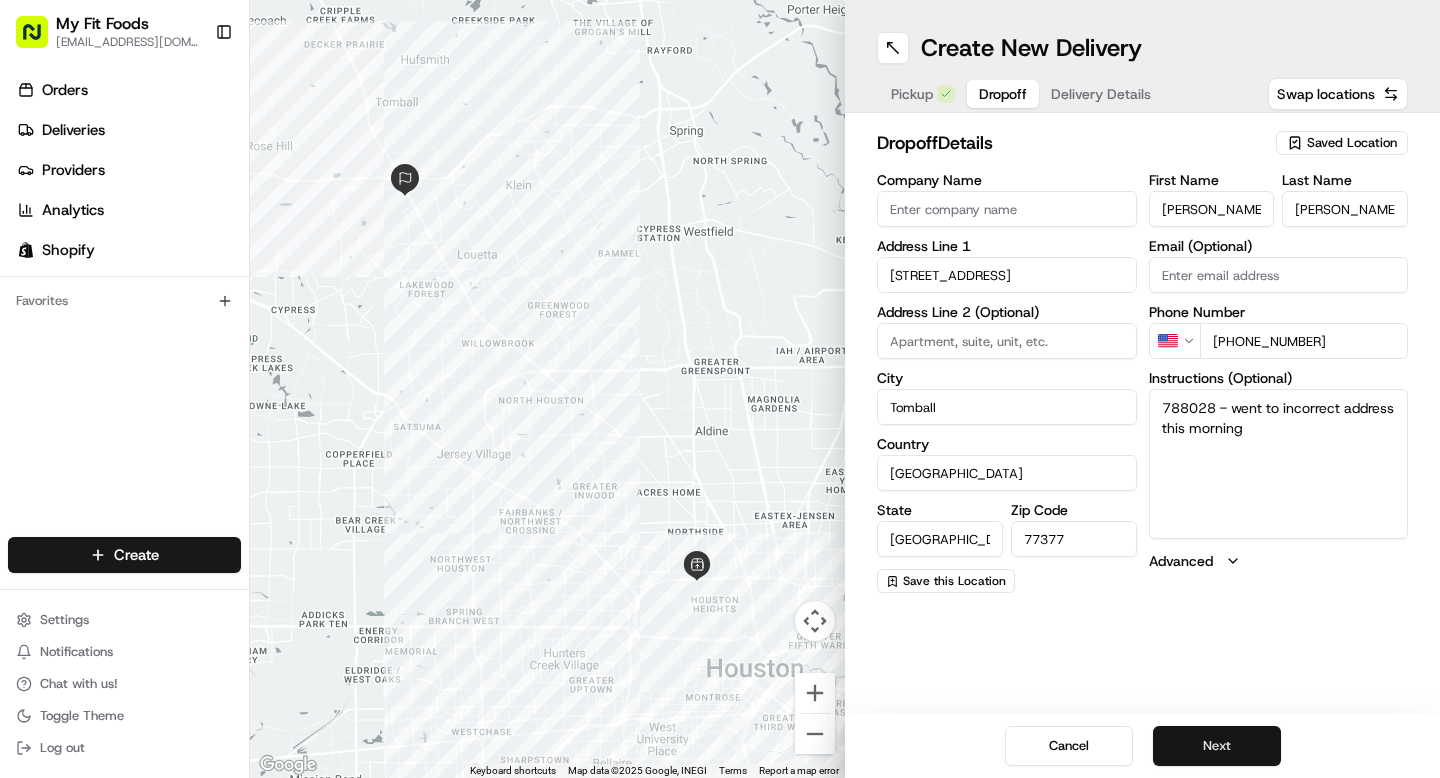 click on "Next" at bounding box center [1217, 746] 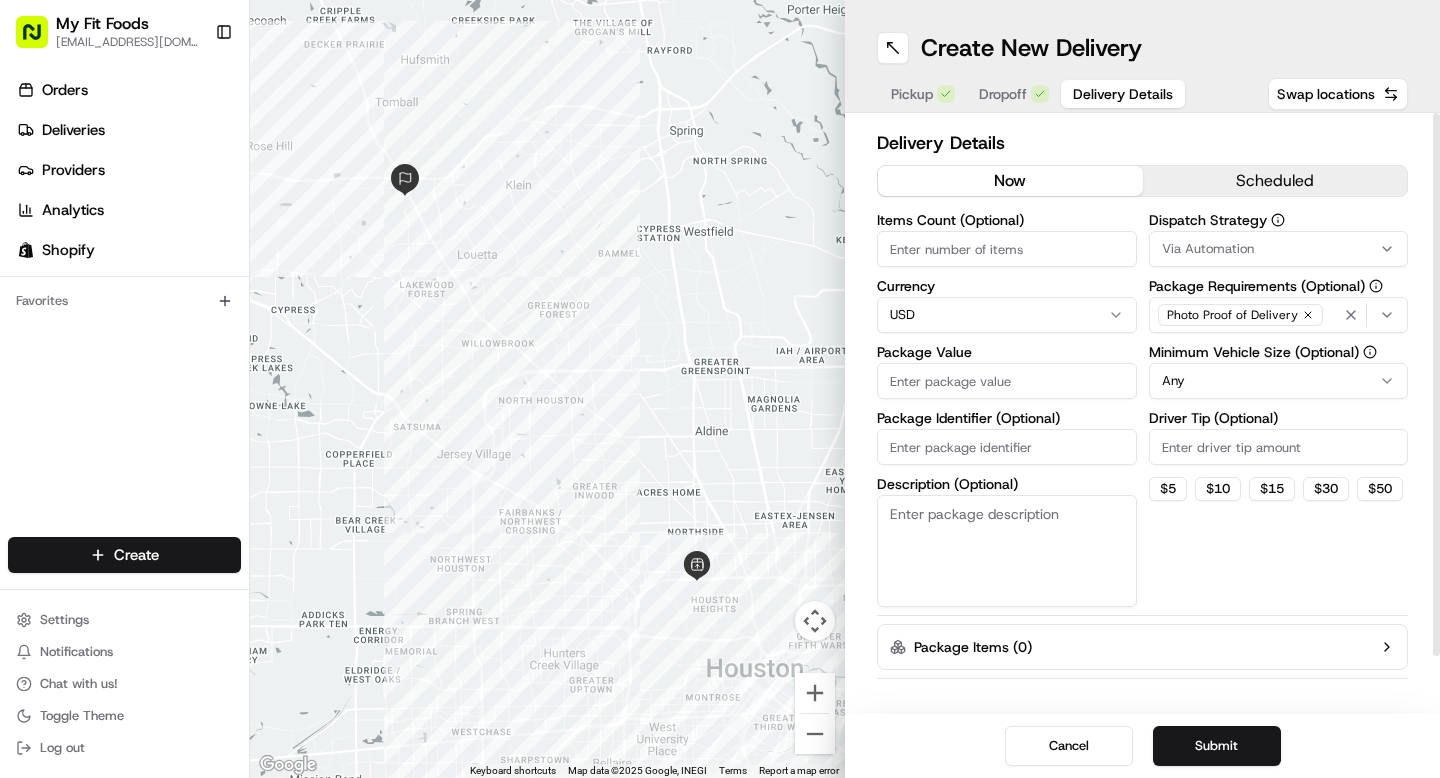click on "Items Count (Optional)" at bounding box center [1007, 249] 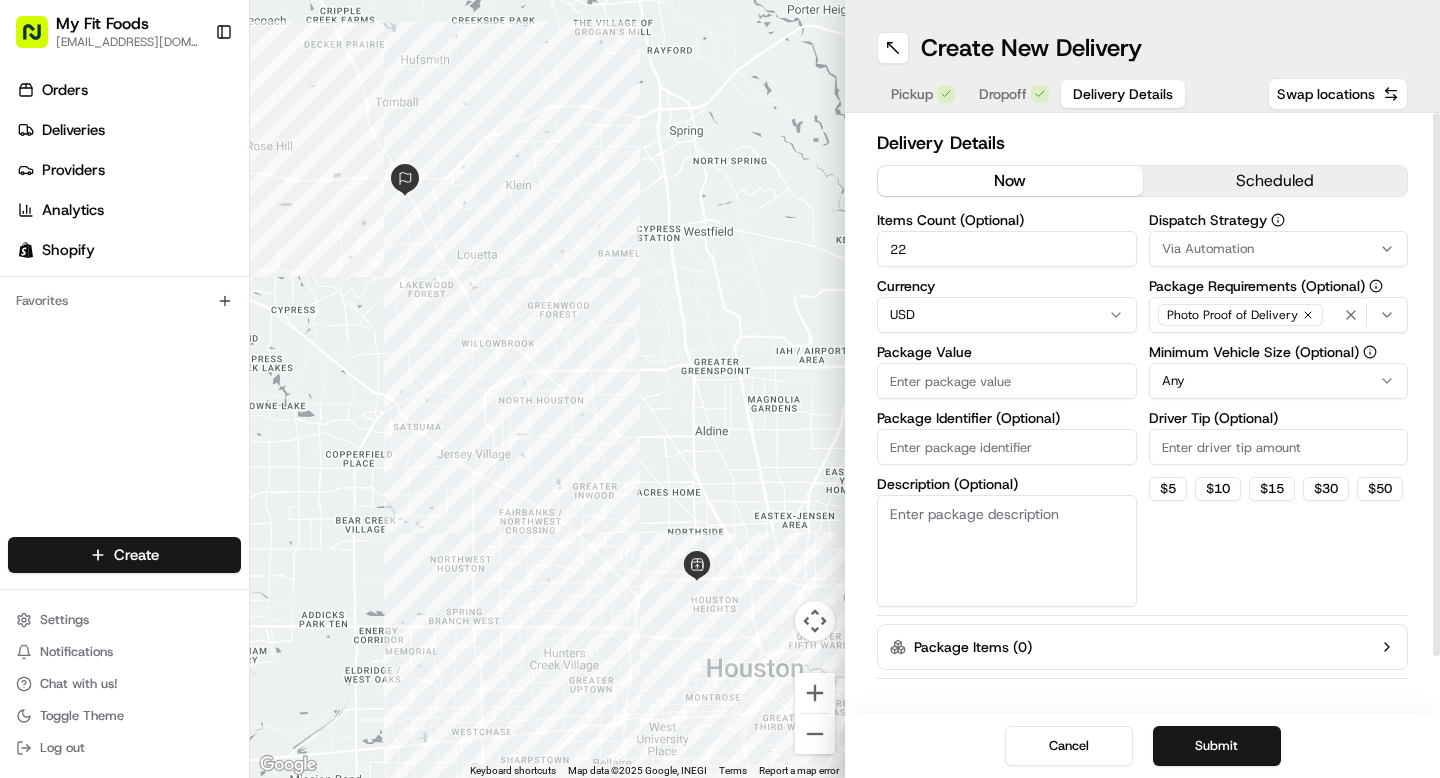 type on "22" 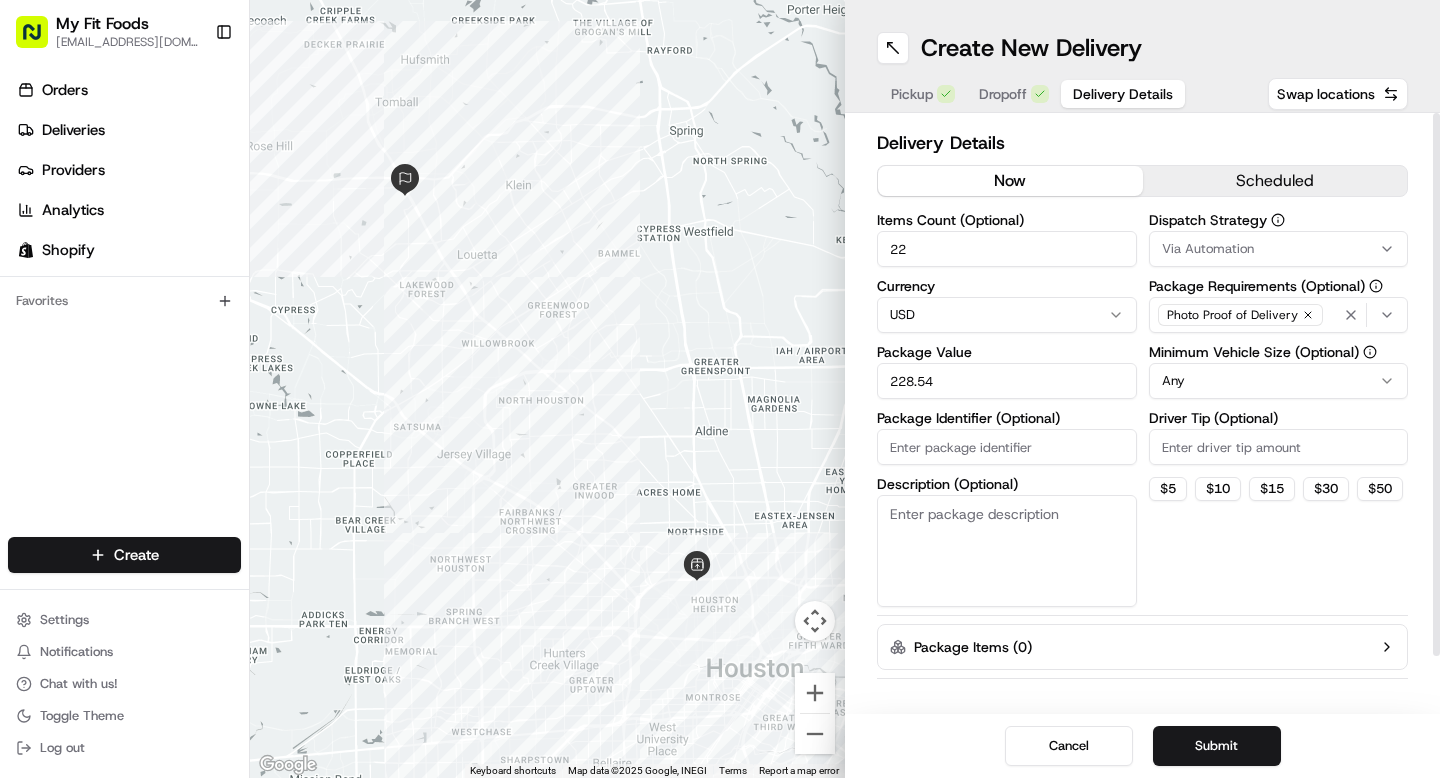 type on "228.54" 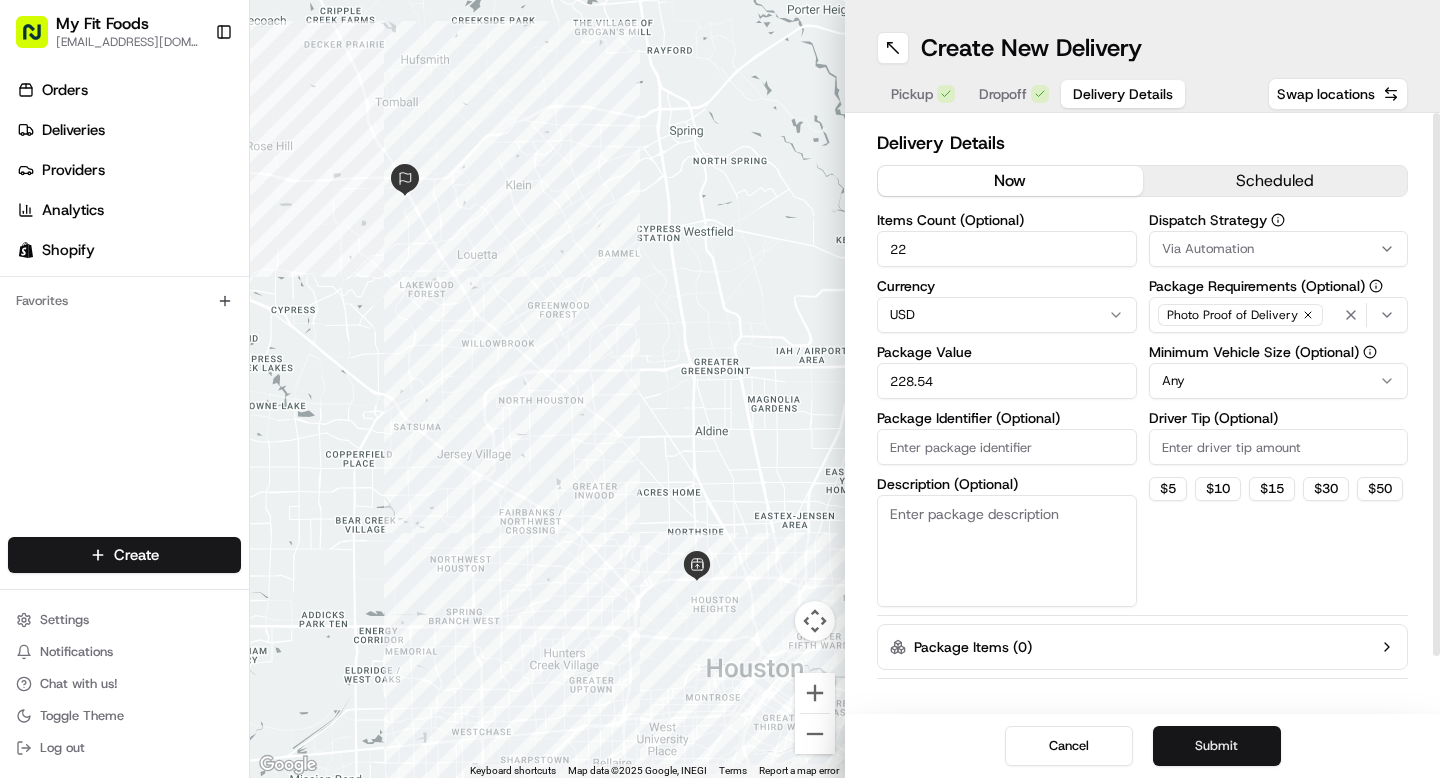 click on "Submit" at bounding box center (1217, 746) 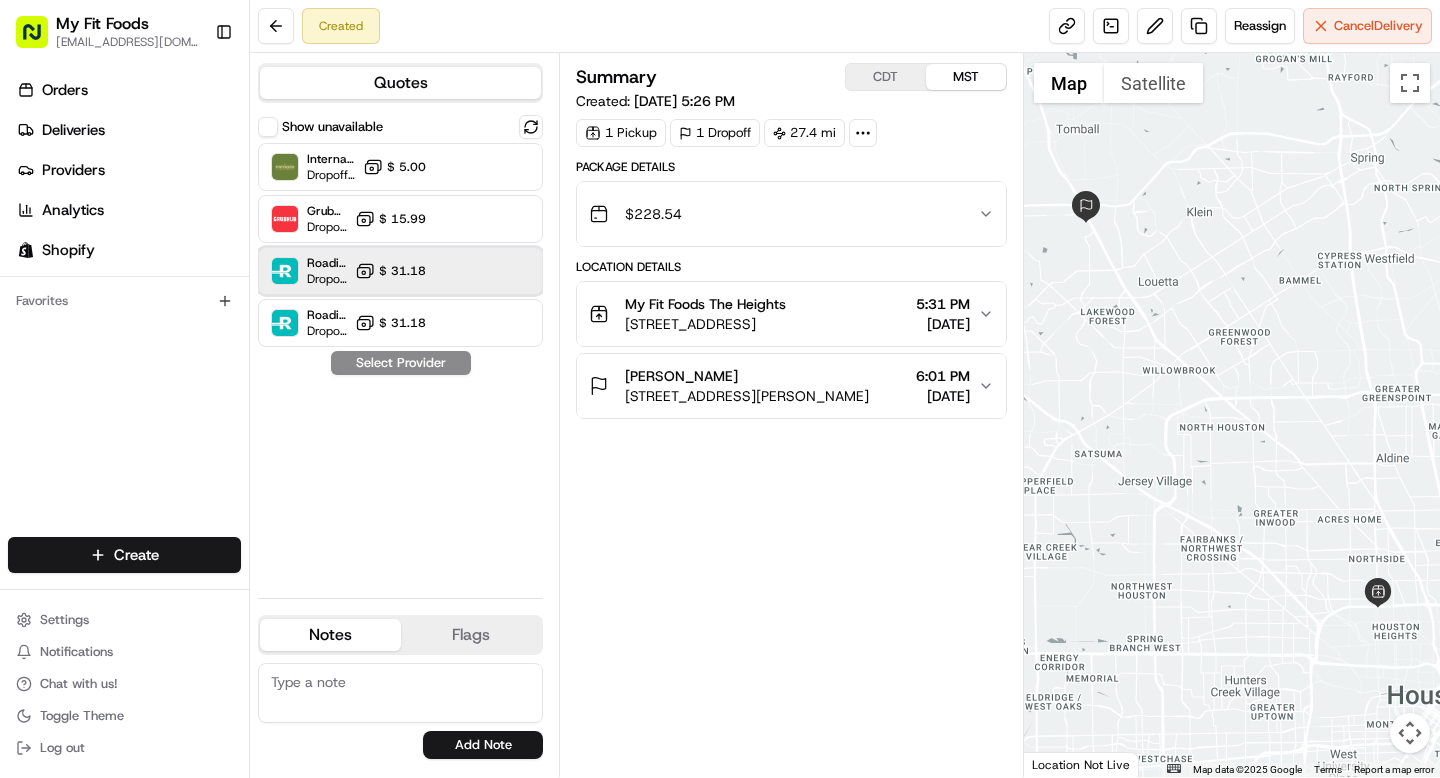 click on "Roadie (P2P) Dropoff ETA   - $   31.18" at bounding box center (400, 271) 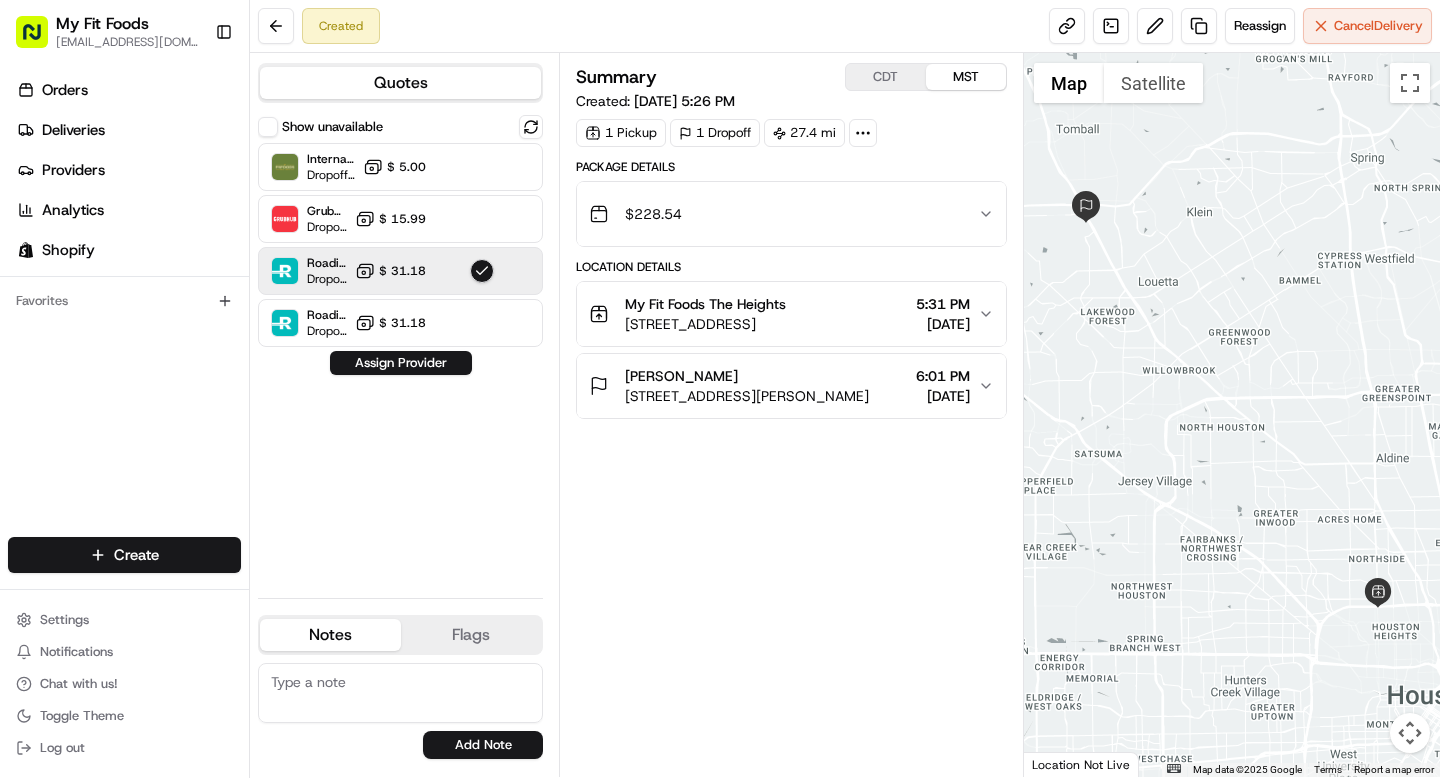 click 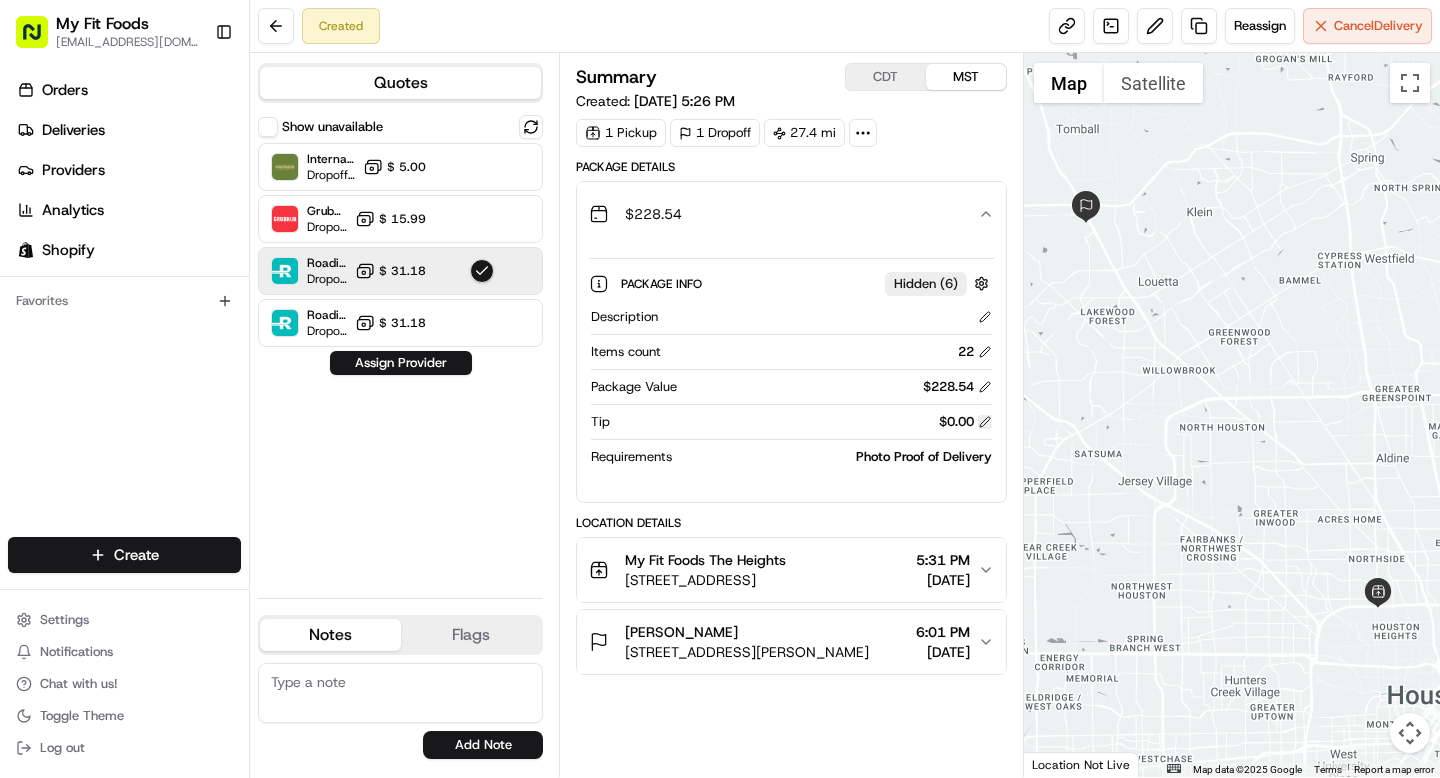 click at bounding box center [985, 422] 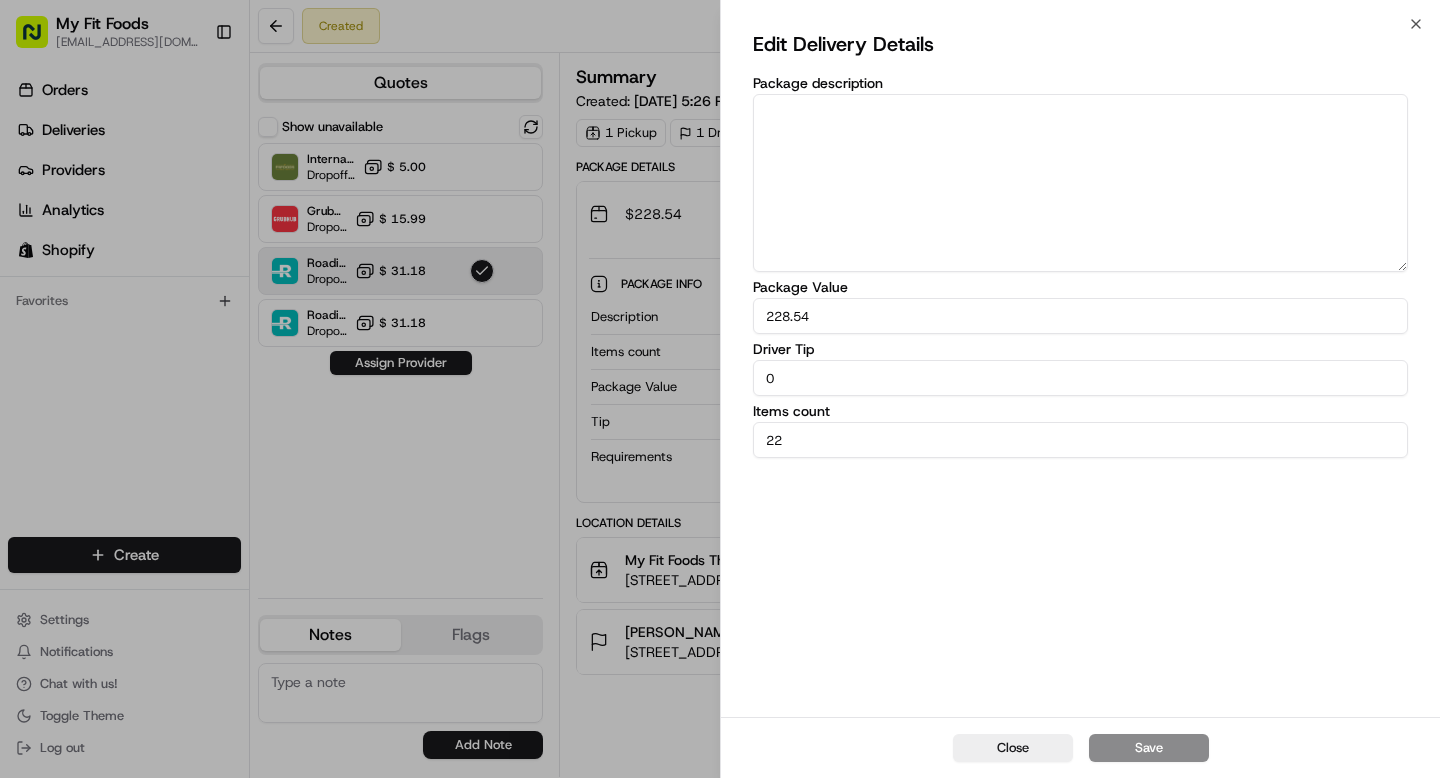 click on "0" at bounding box center [1080, 378] 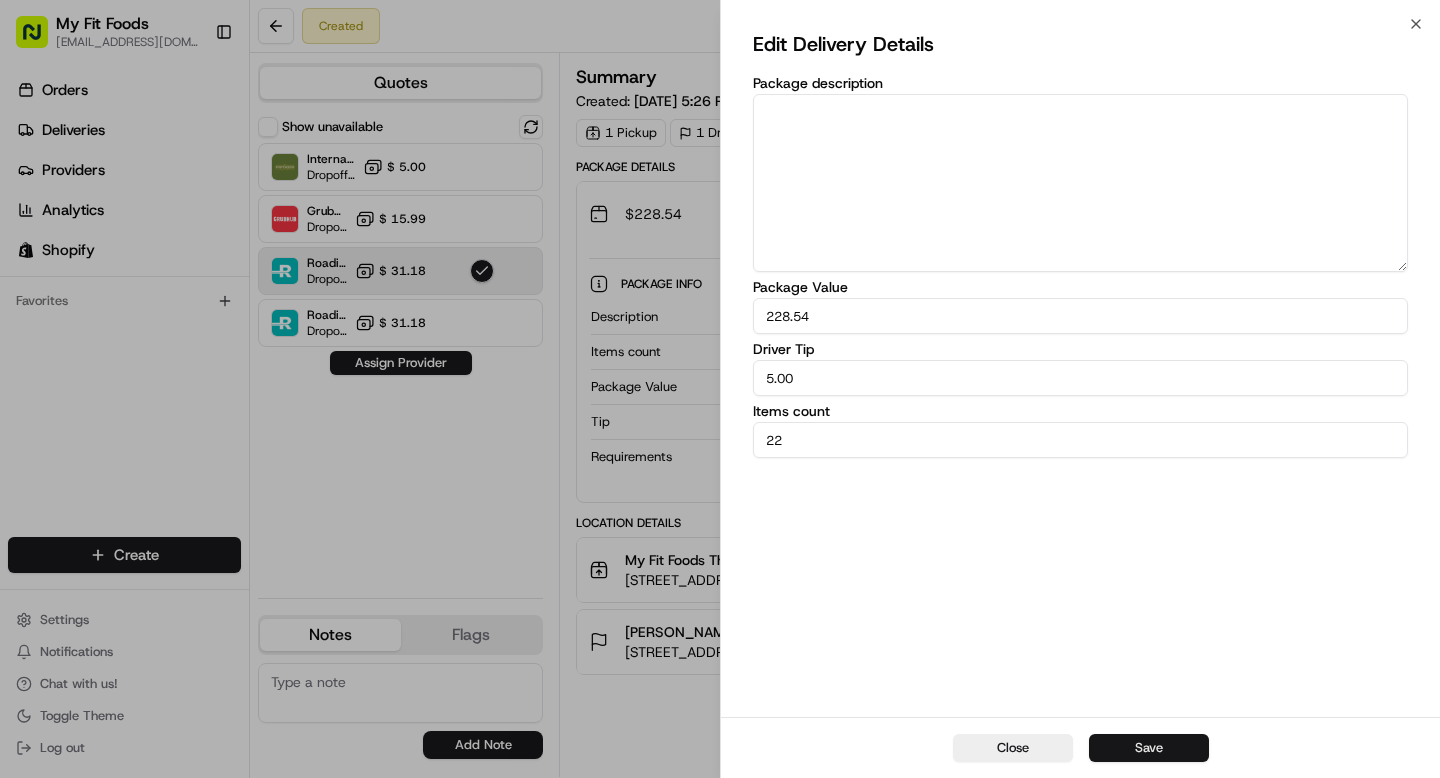 type on "5.00" 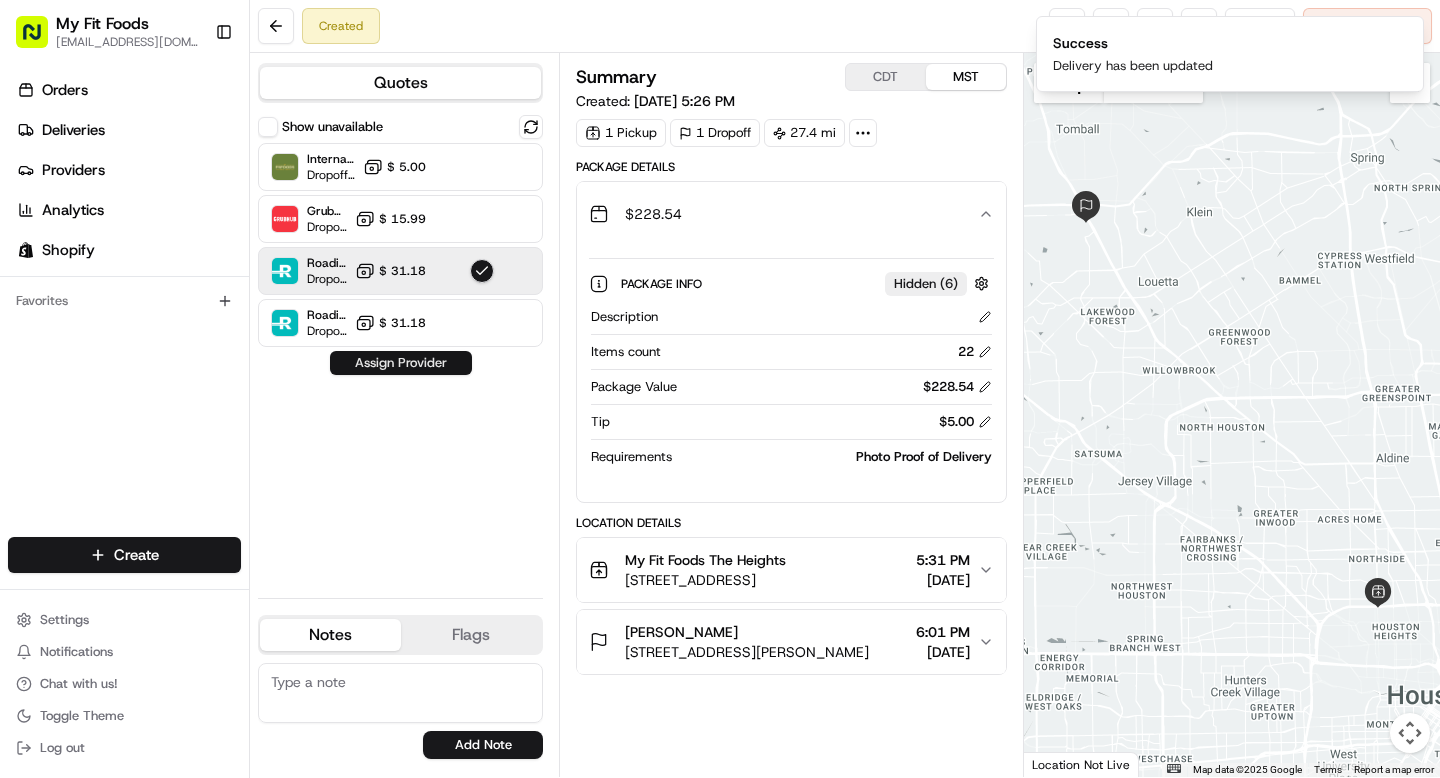 click on "Assign Provider" at bounding box center [401, 363] 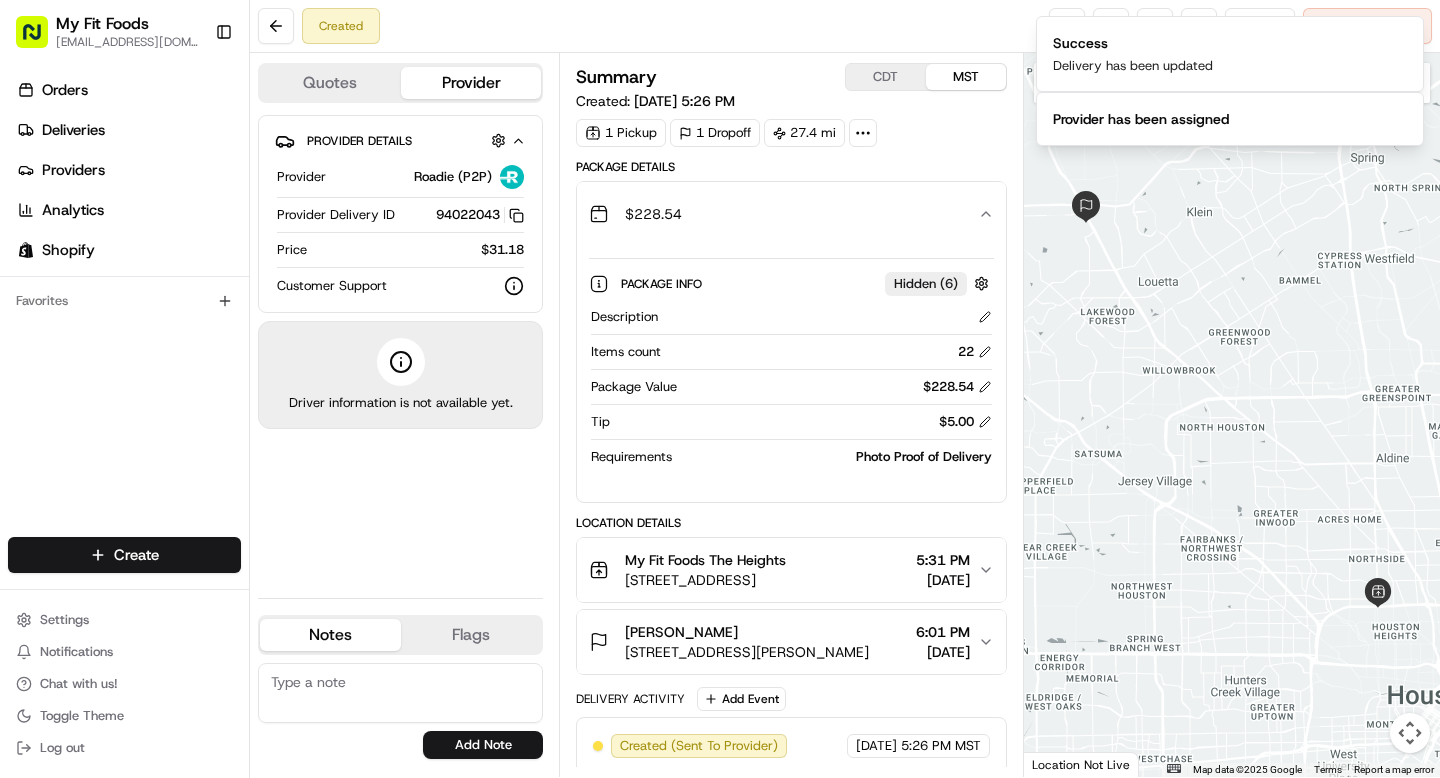 click on "Created Reassign Cancel  Delivery" at bounding box center (845, 26) 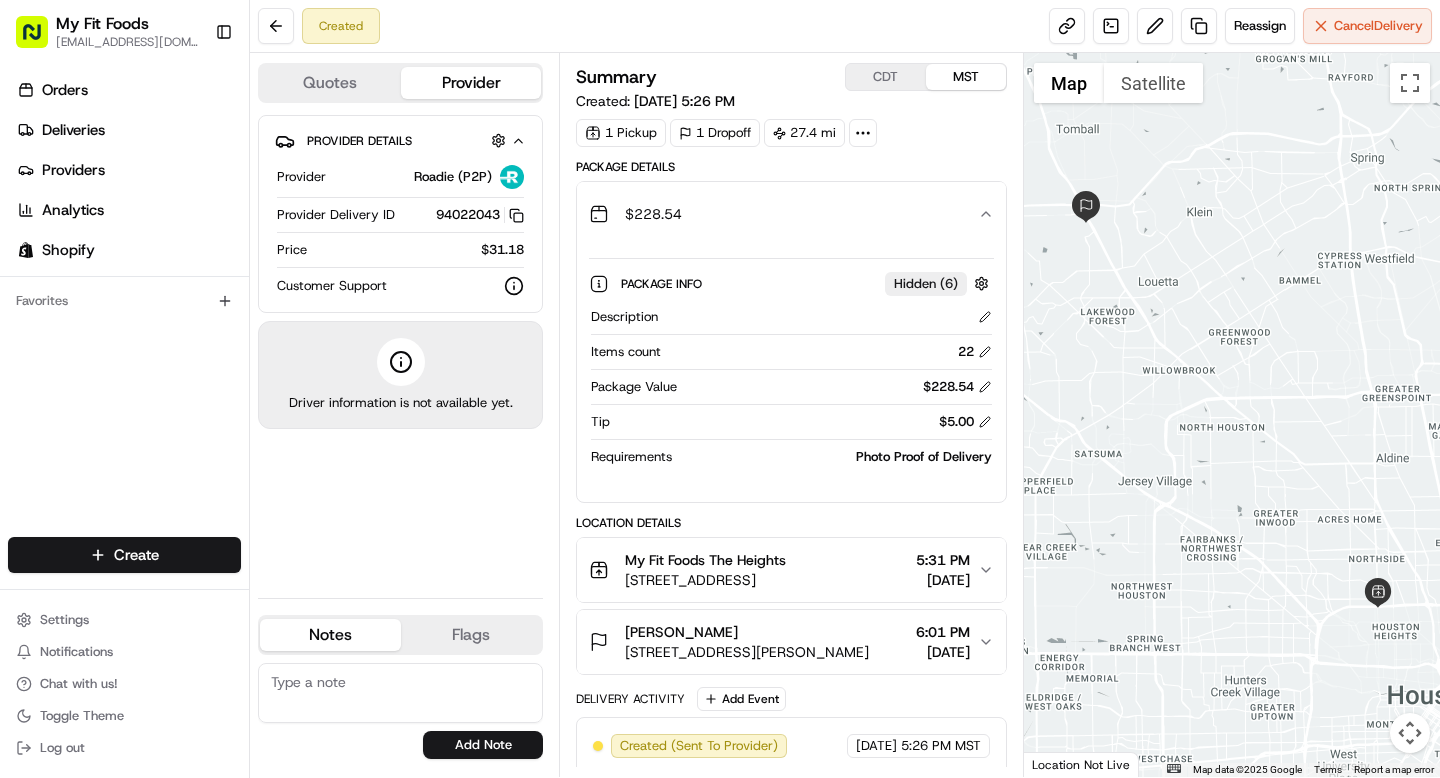 scroll, scrollTop: 8, scrollLeft: 0, axis: vertical 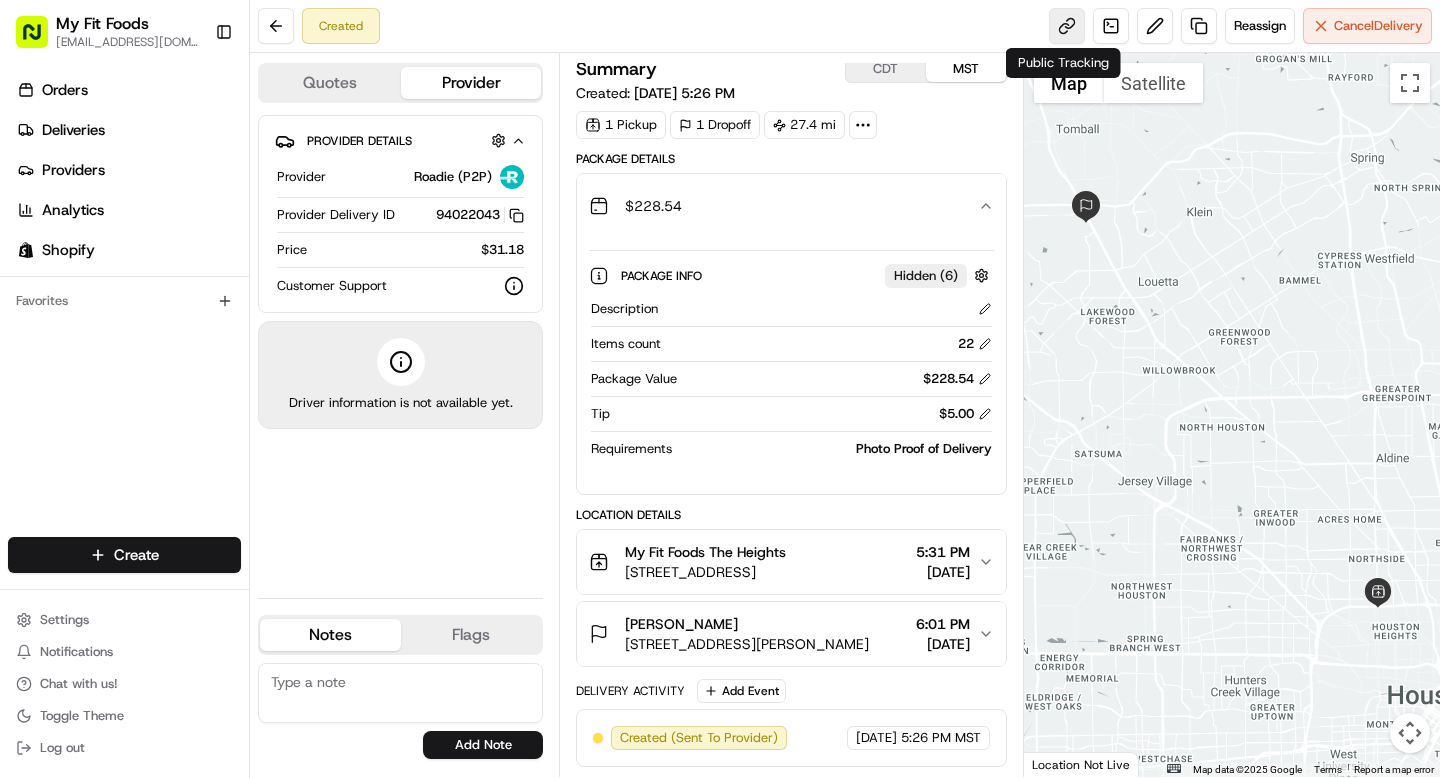 click at bounding box center [1067, 26] 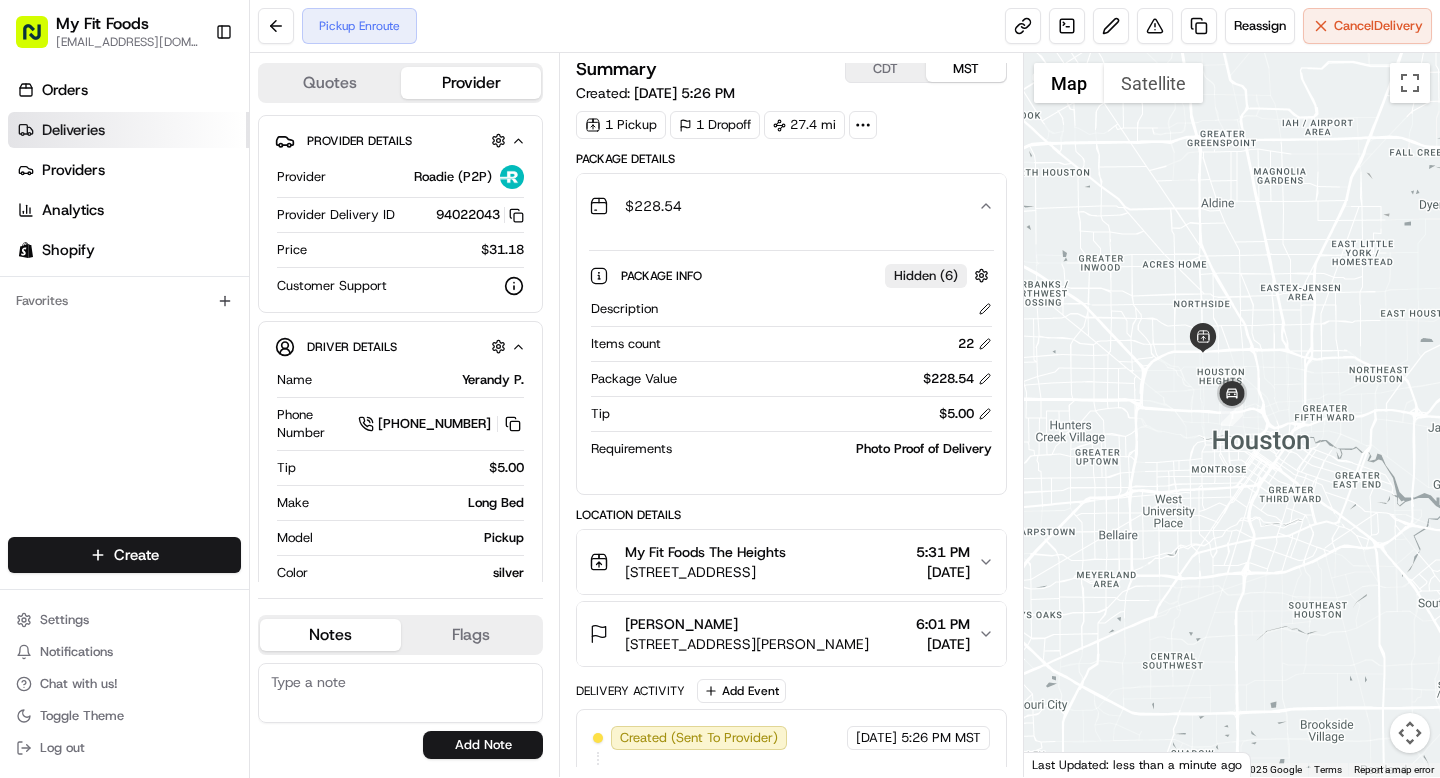 click on "Deliveries" at bounding box center (128, 130) 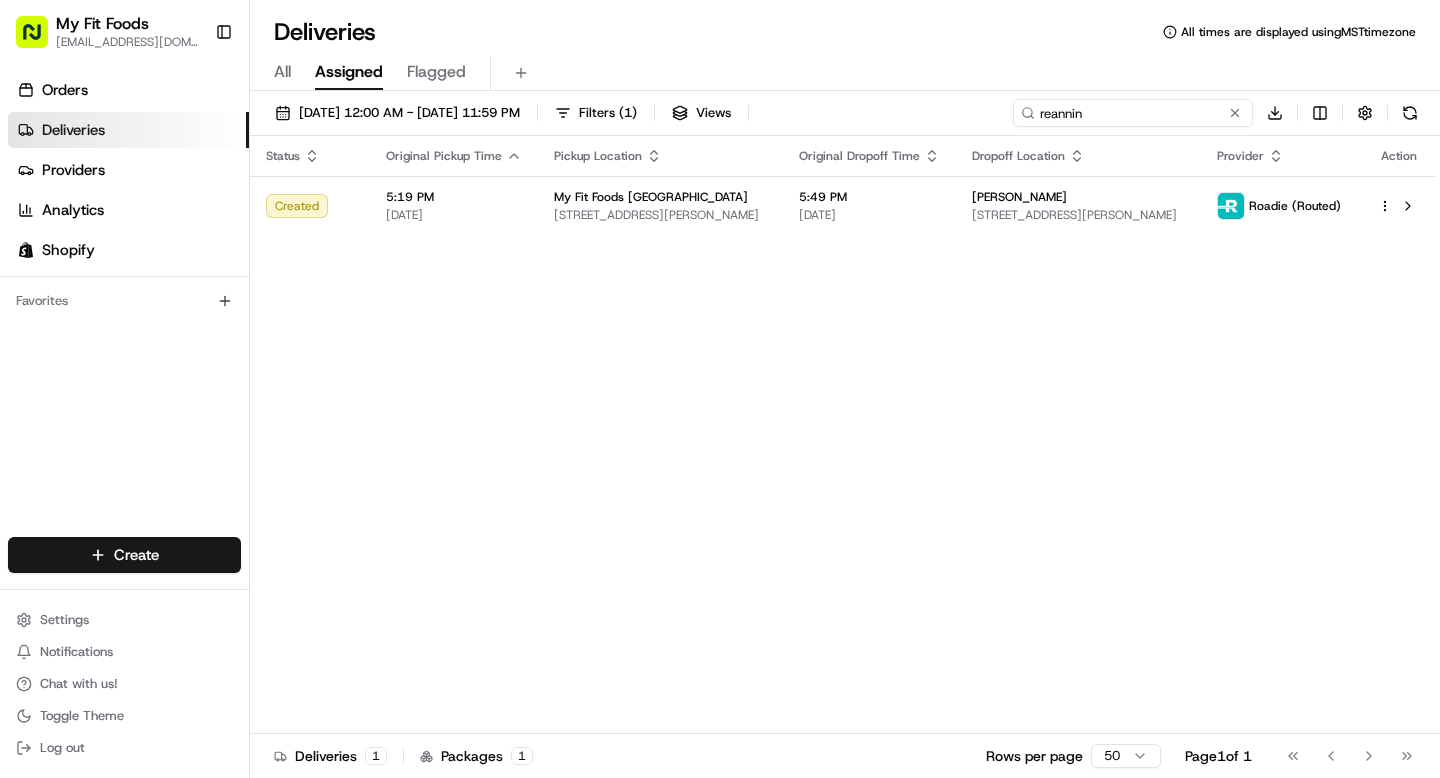 click on "reannin" at bounding box center [1133, 113] 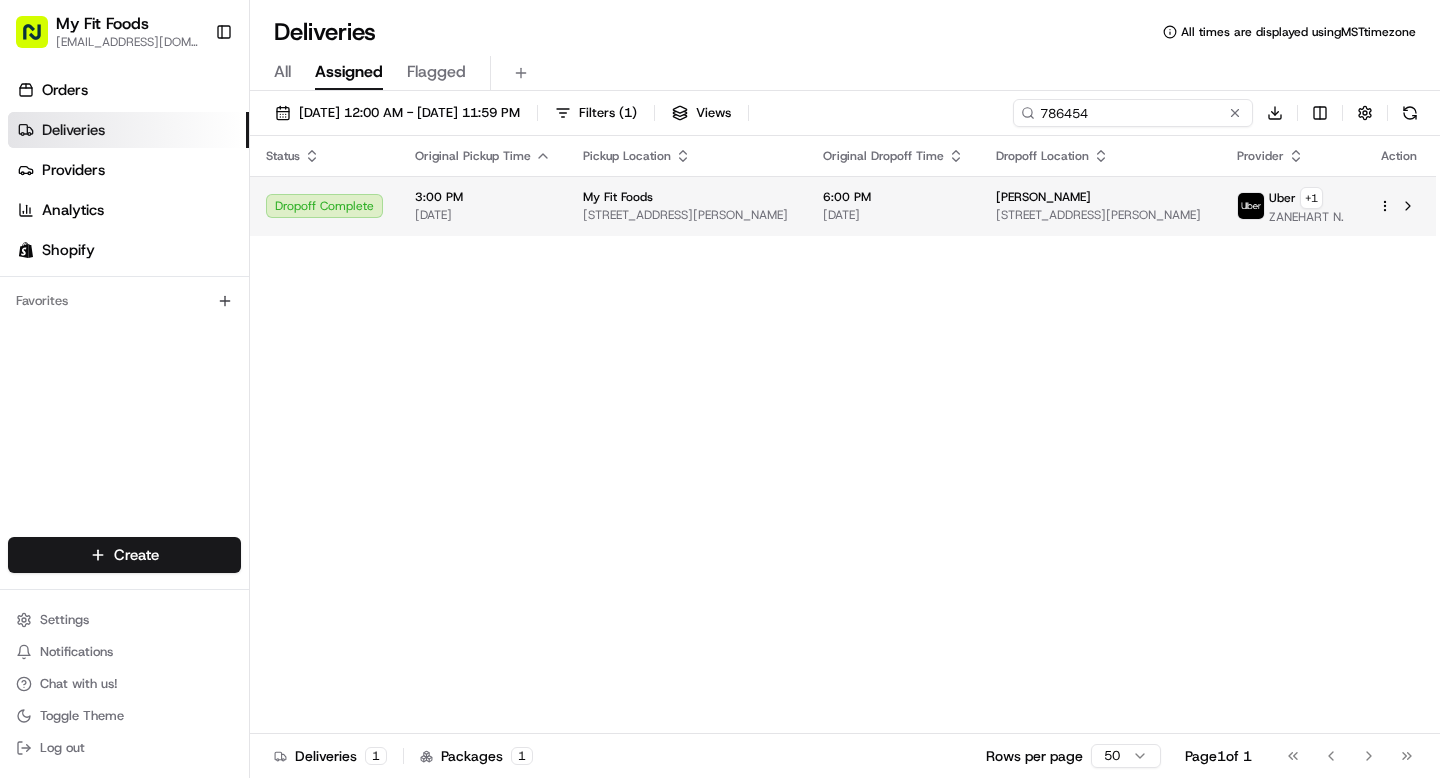 type on "786454" 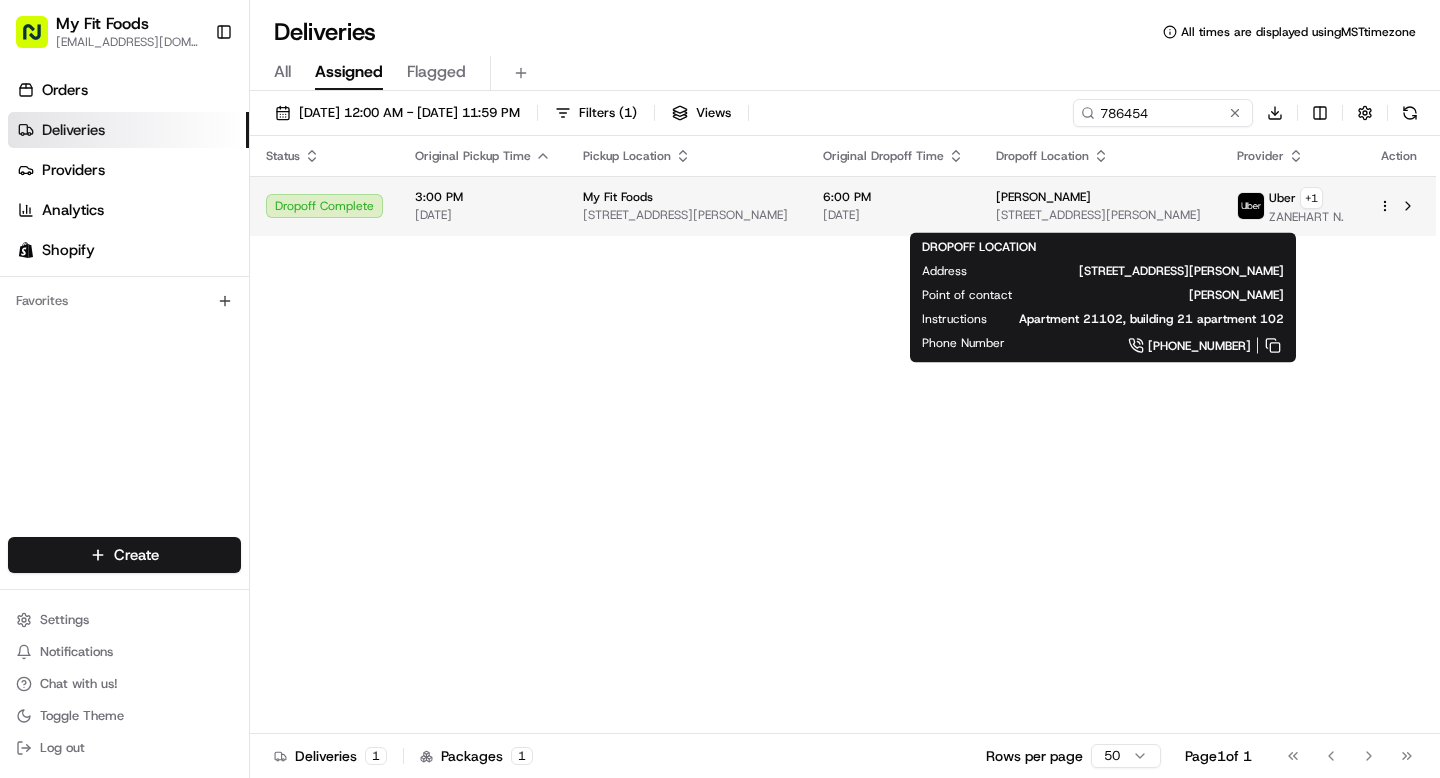 click on "[PERSON_NAME]" at bounding box center (1100, 197) 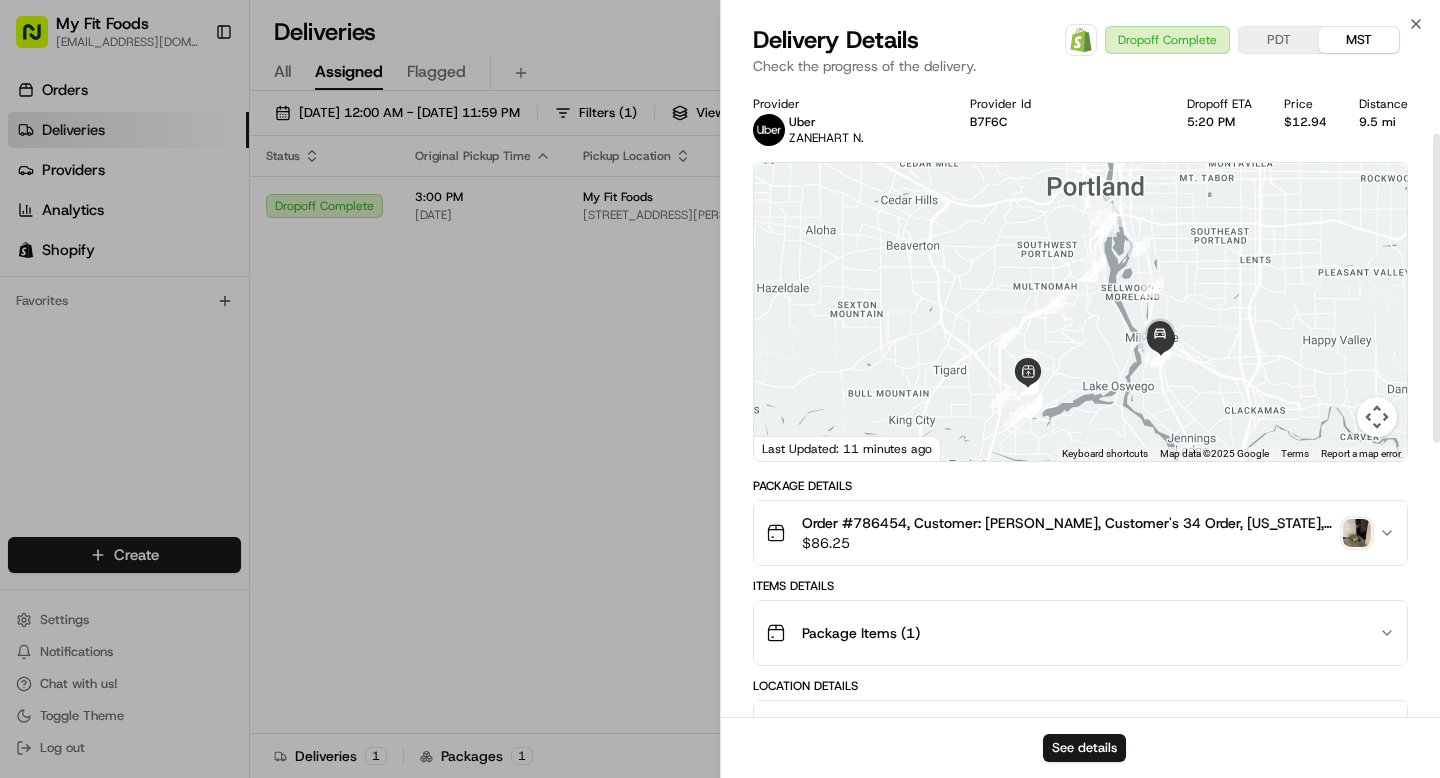 scroll, scrollTop: 665, scrollLeft: 0, axis: vertical 